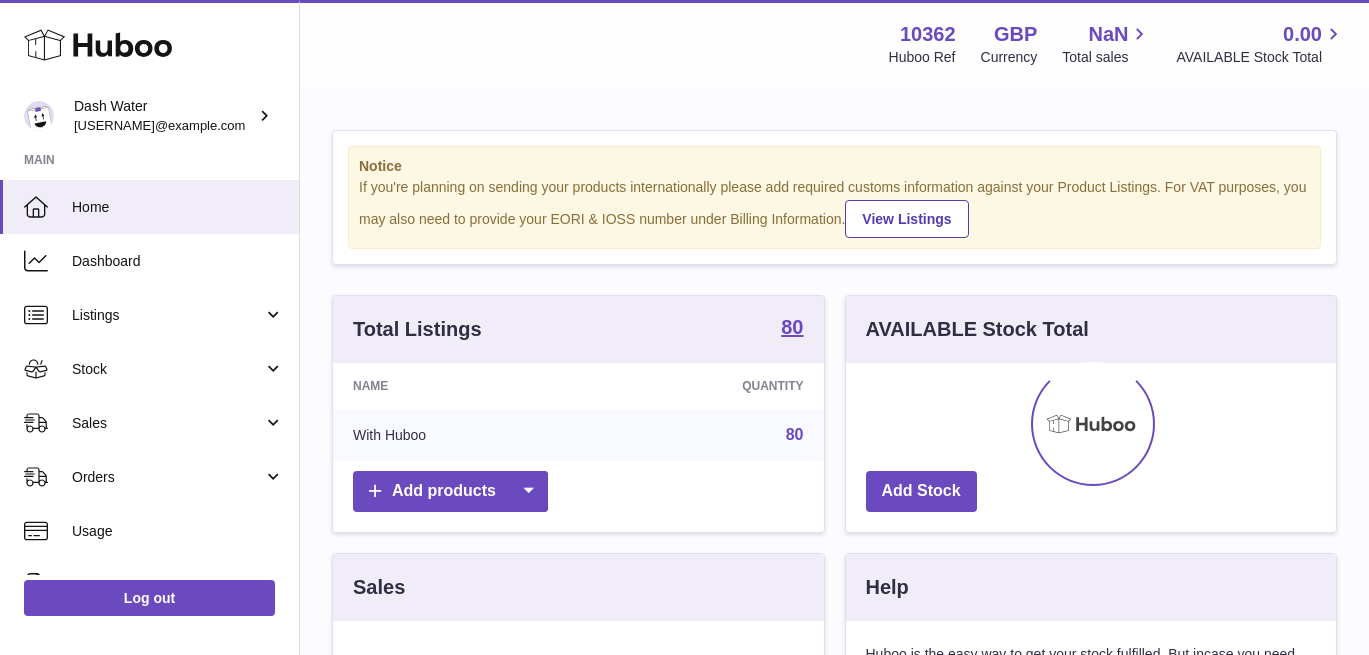 scroll, scrollTop: 0, scrollLeft: 0, axis: both 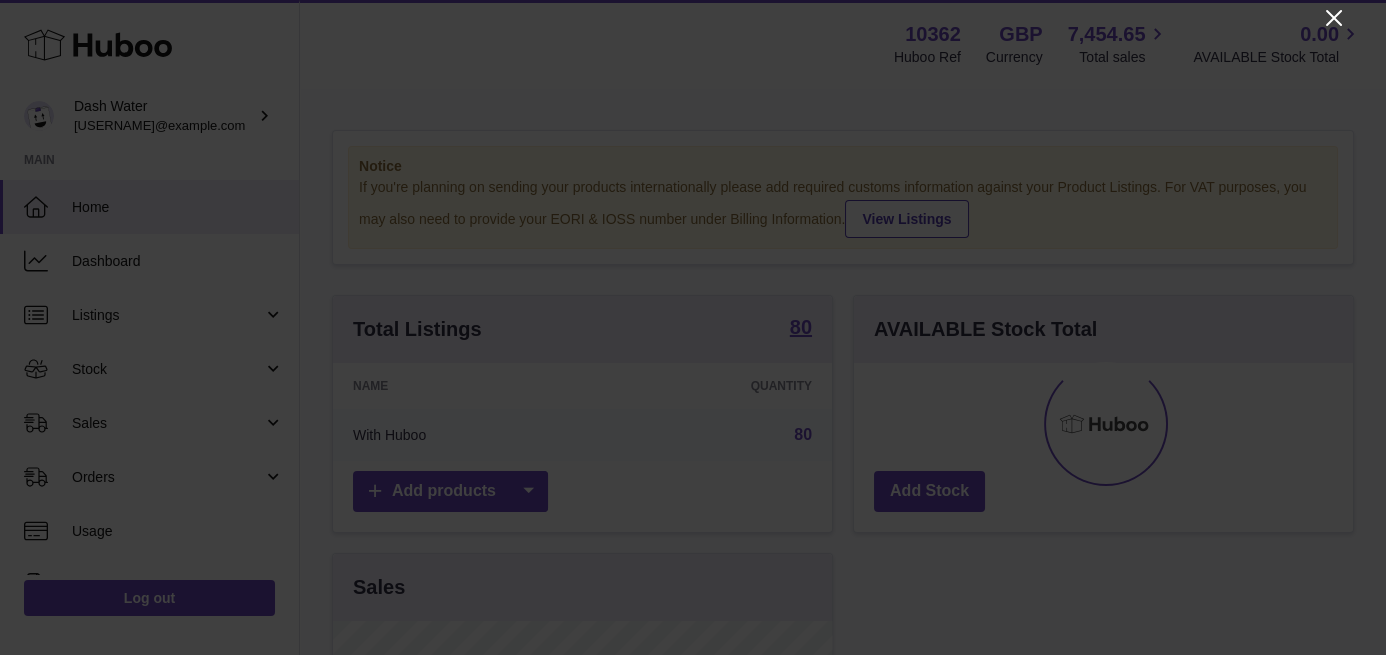 click 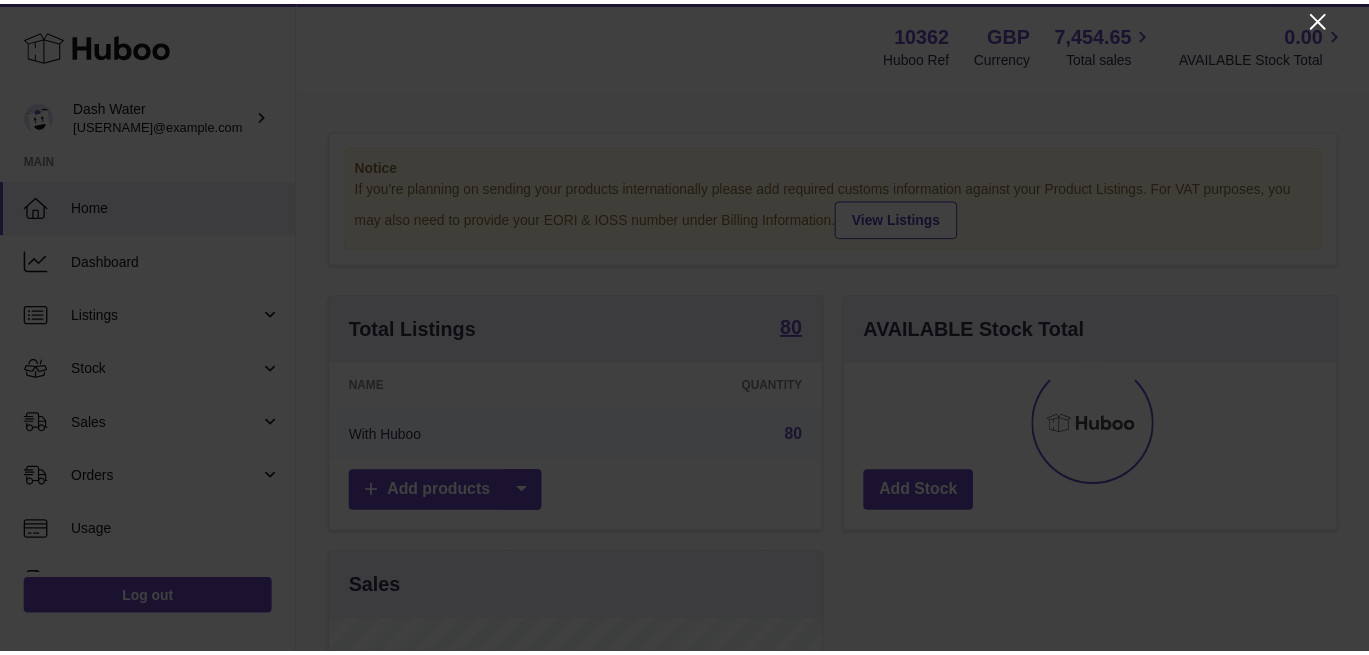 scroll, scrollTop: 311, scrollLeft: 491, axis: both 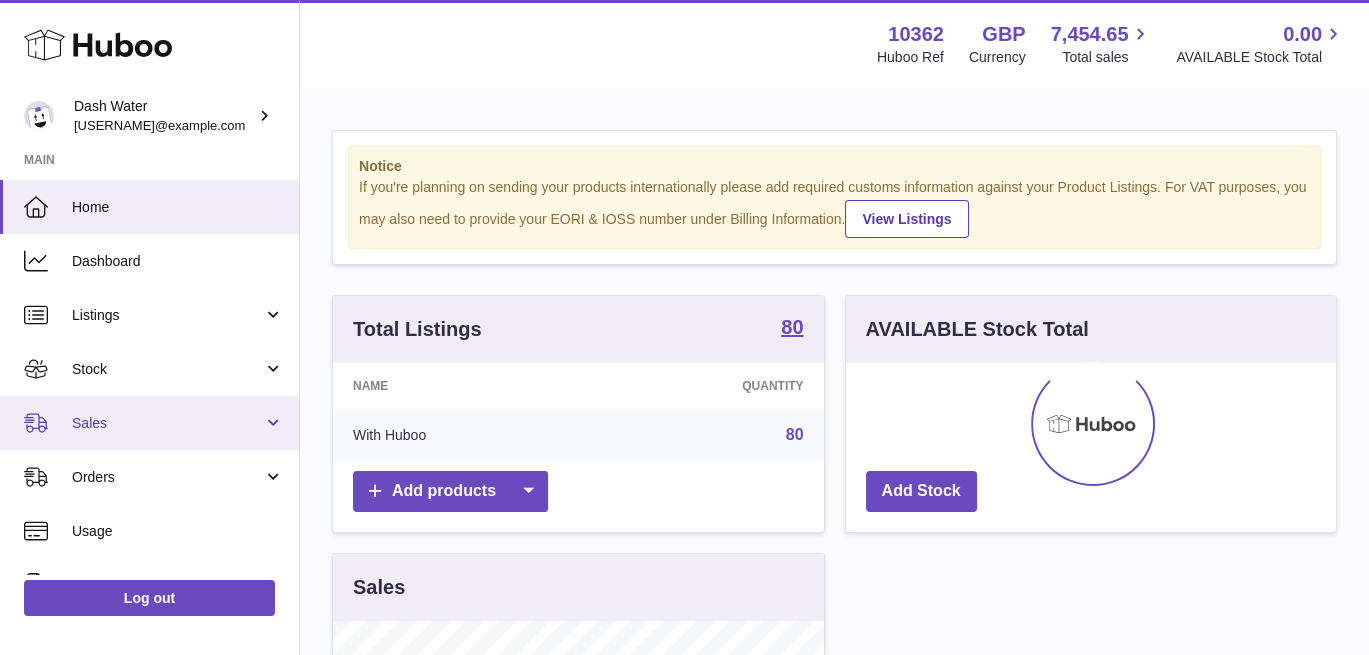 click on "Sales" at bounding box center (149, 423) 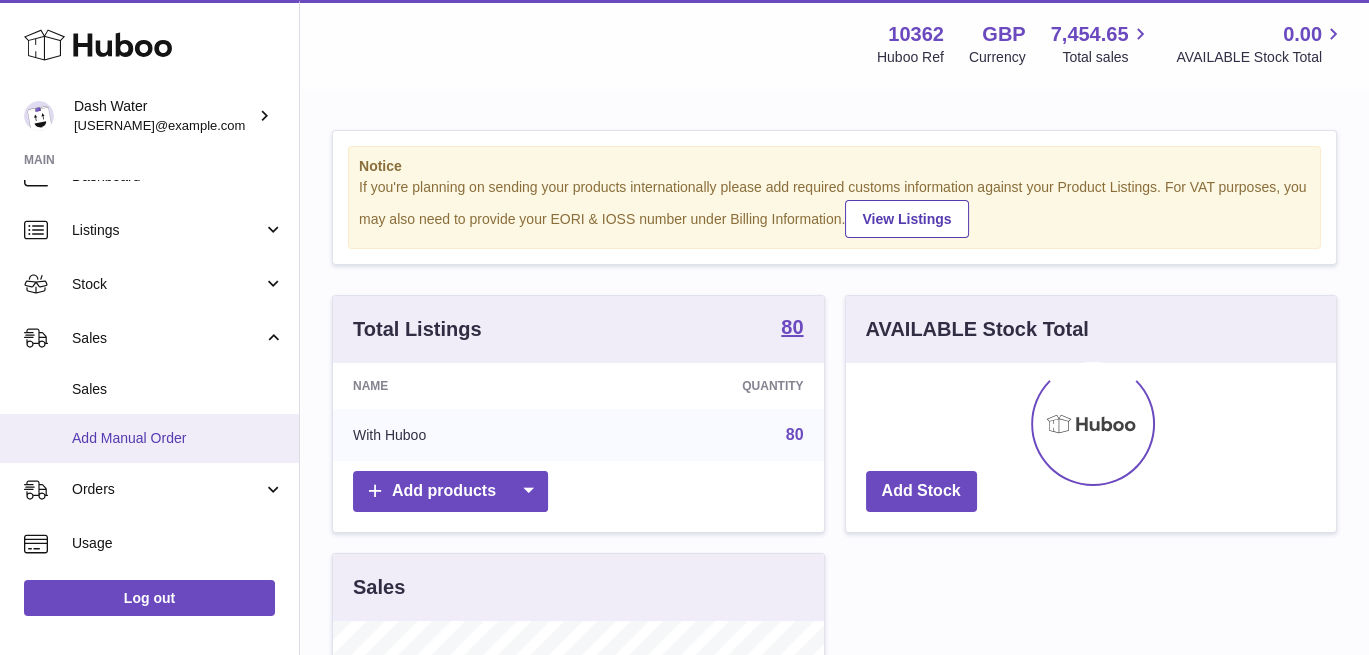 scroll, scrollTop: 111, scrollLeft: 0, axis: vertical 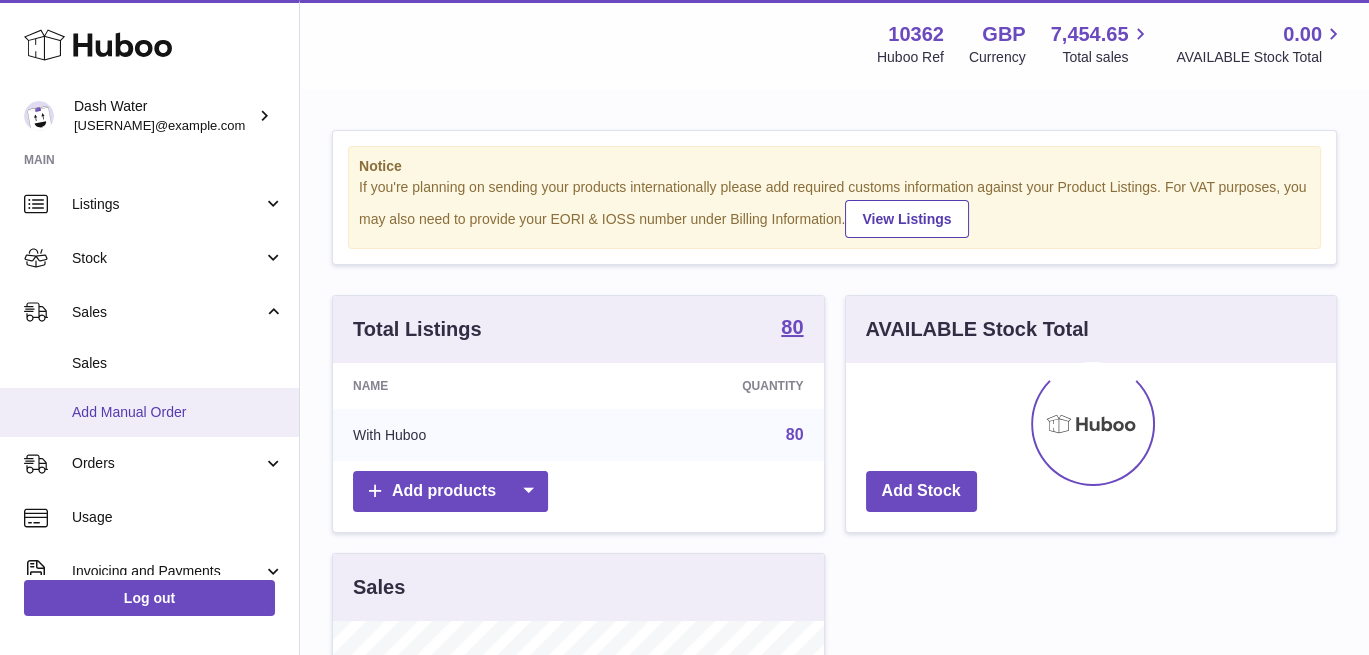 click on "Add Manual Order" at bounding box center (178, 412) 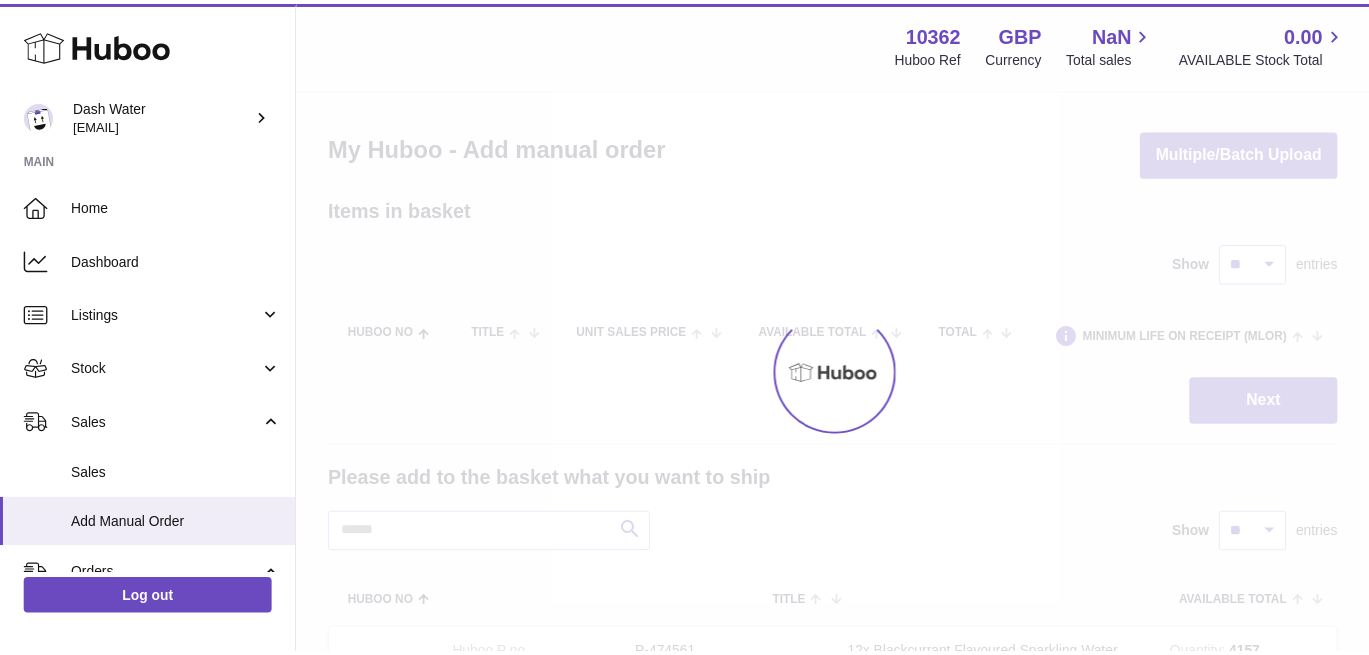 scroll, scrollTop: 0, scrollLeft: 0, axis: both 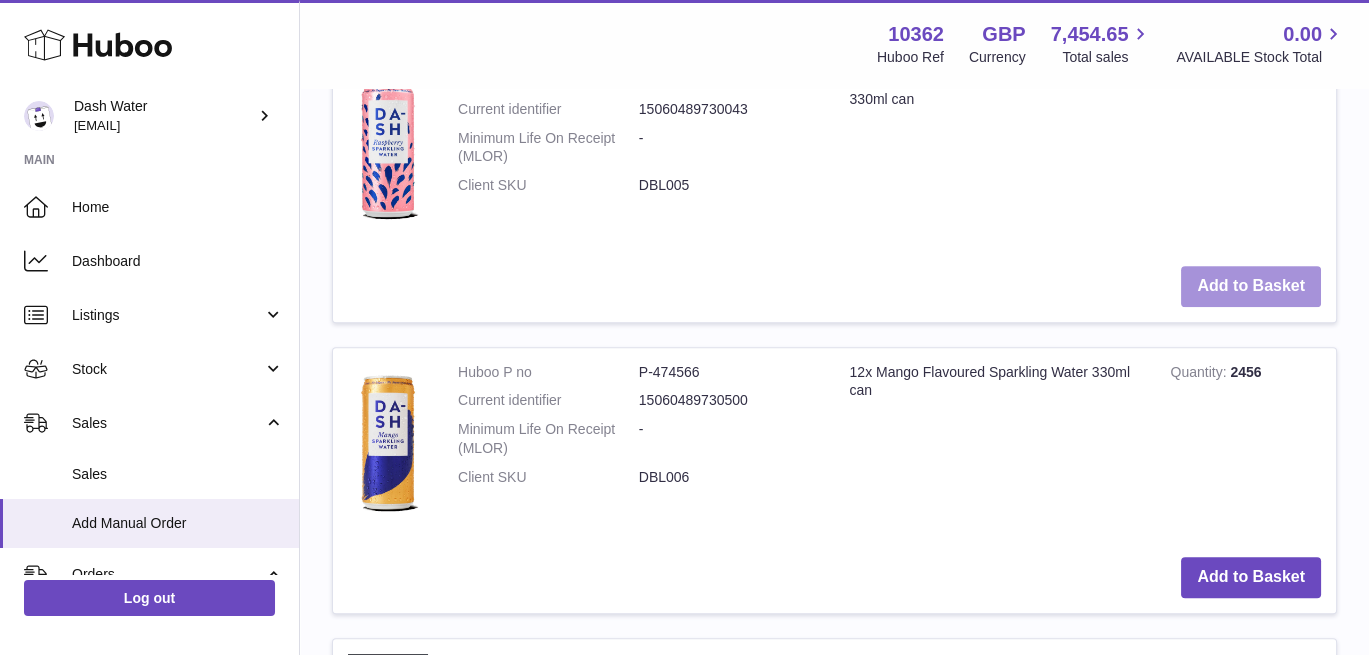 click on "Add to Basket" at bounding box center [1251, 286] 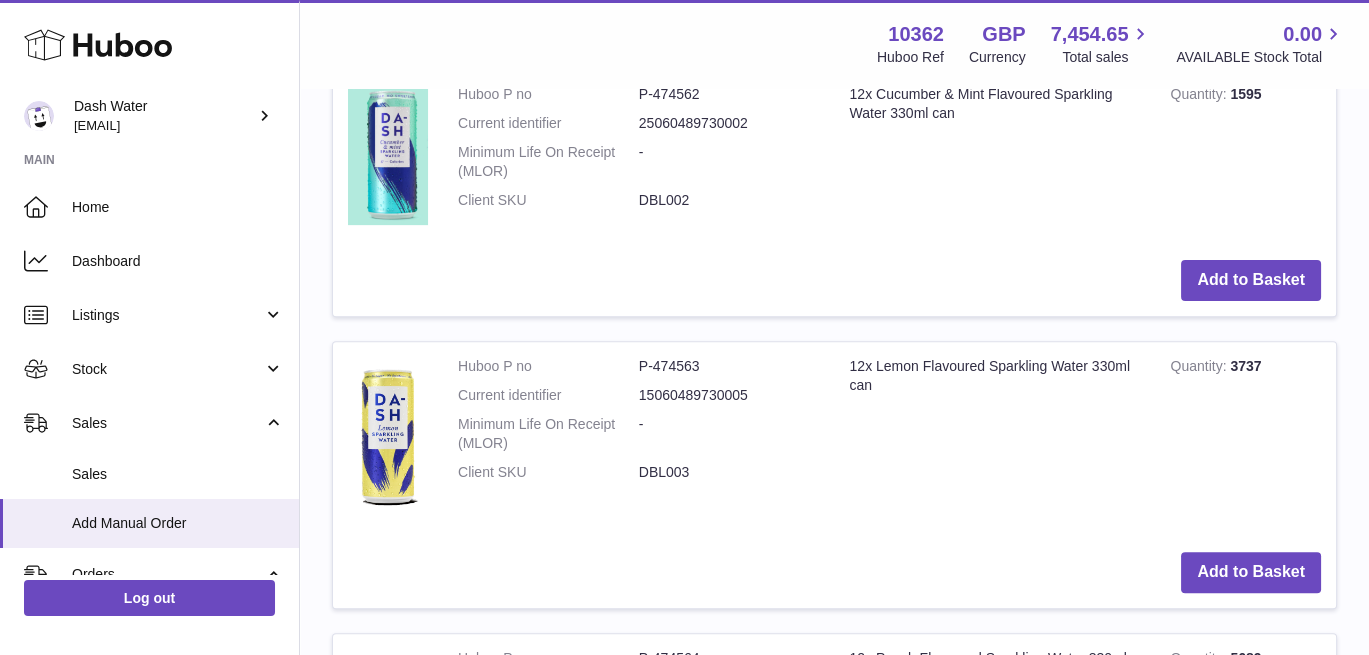 scroll, scrollTop: 1554, scrollLeft: 0, axis: vertical 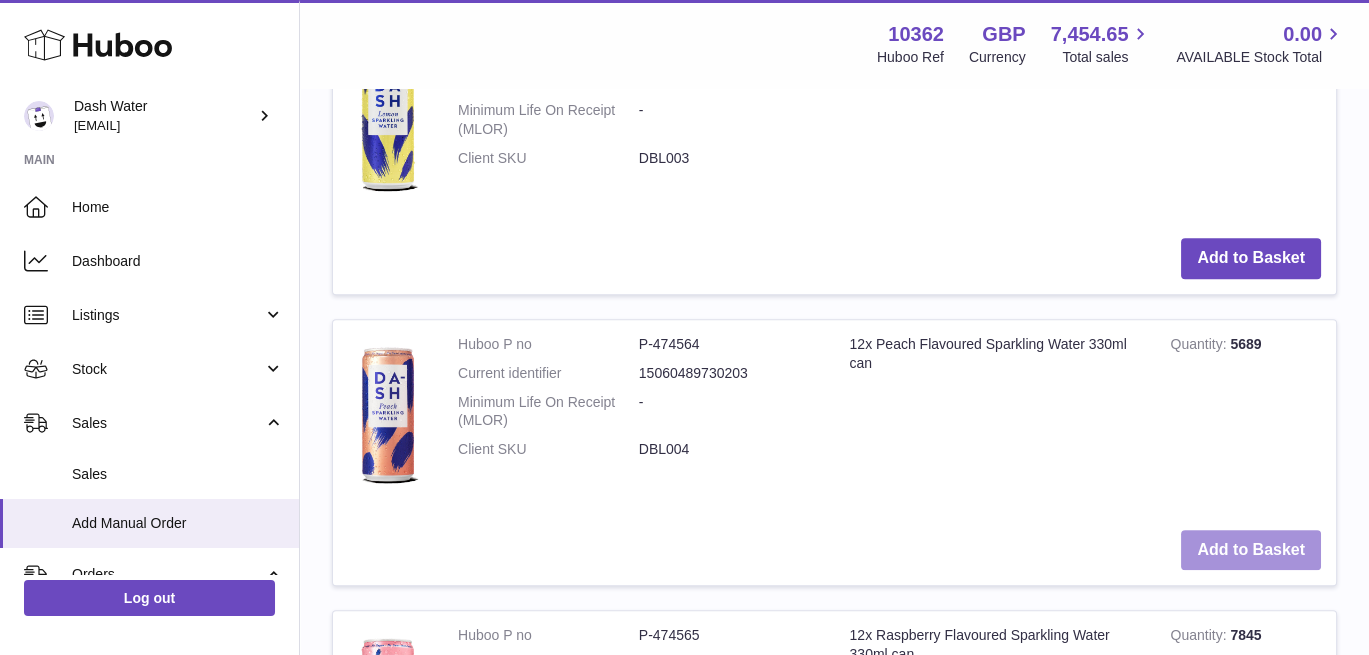click on "Add to Basket" at bounding box center (1251, 550) 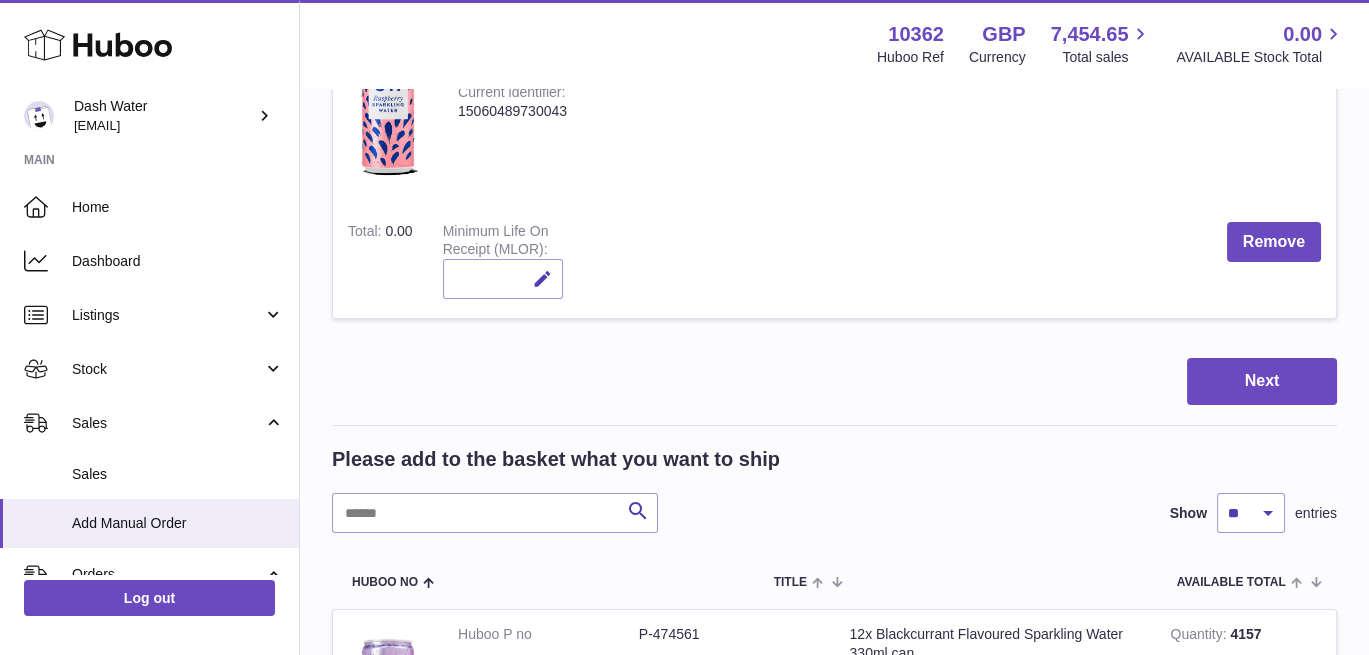 scroll, scrollTop: 777, scrollLeft: 0, axis: vertical 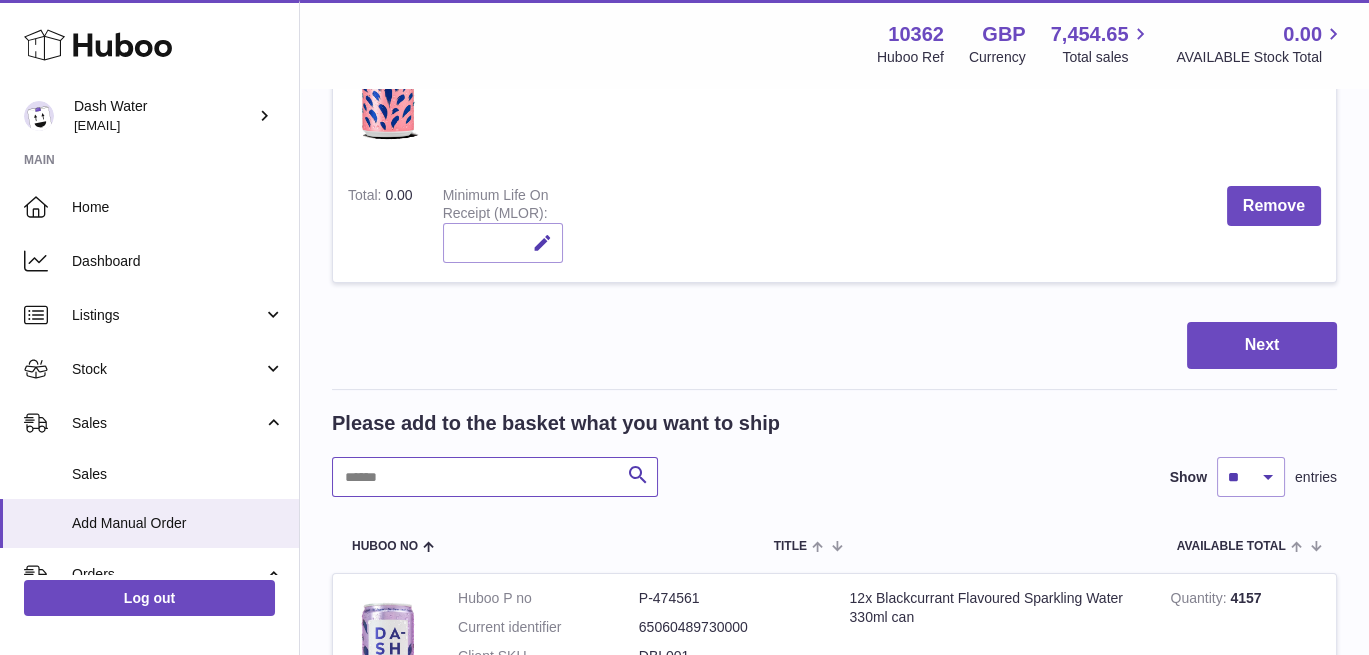 click at bounding box center [495, 477] 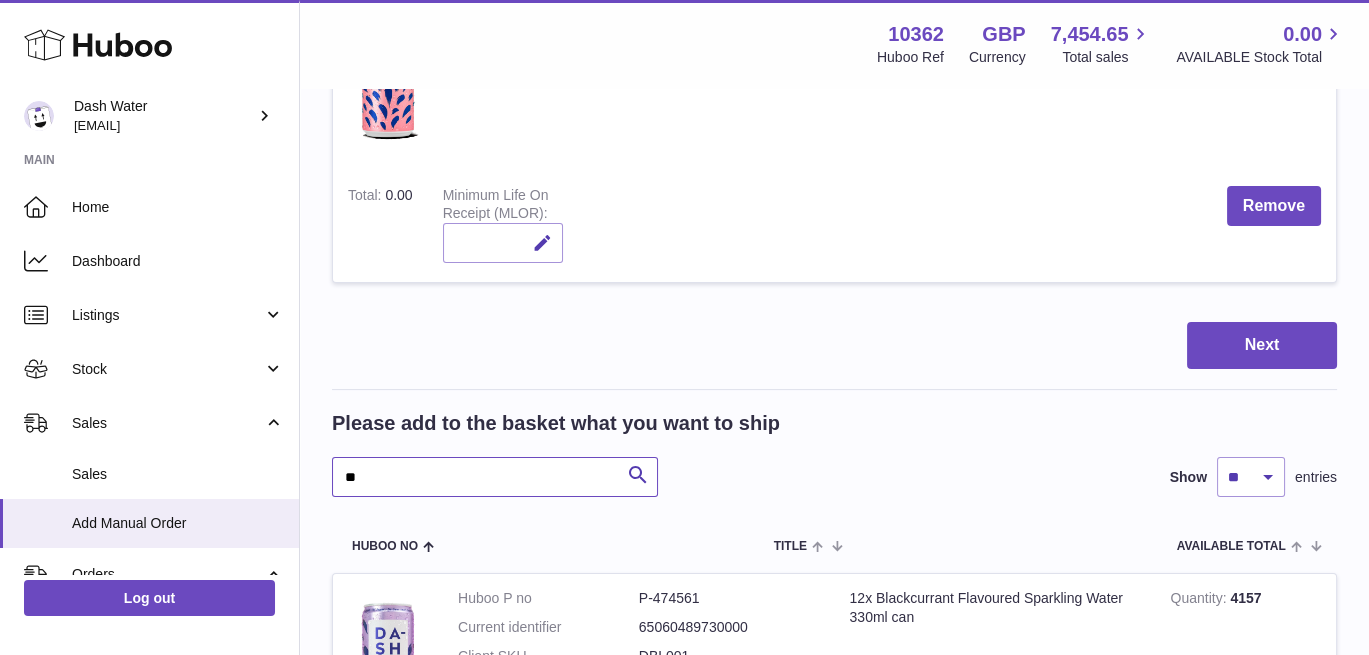 type on "**" 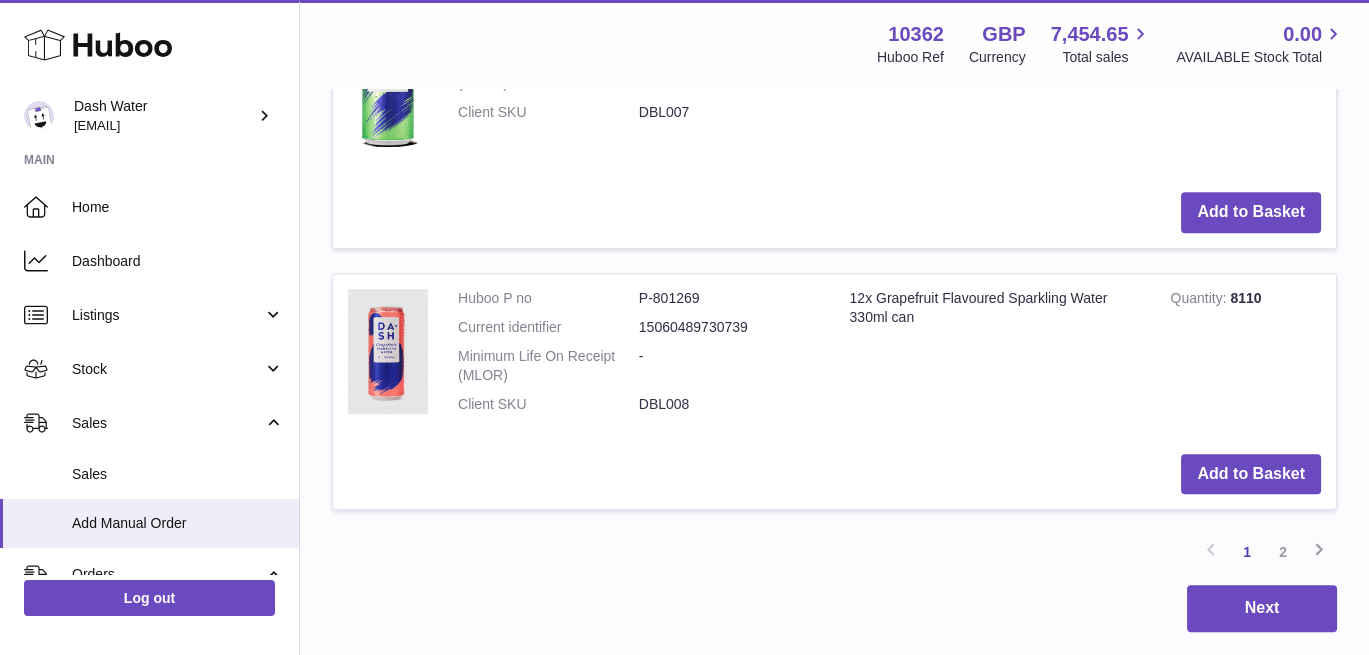 scroll, scrollTop: 3555, scrollLeft: 0, axis: vertical 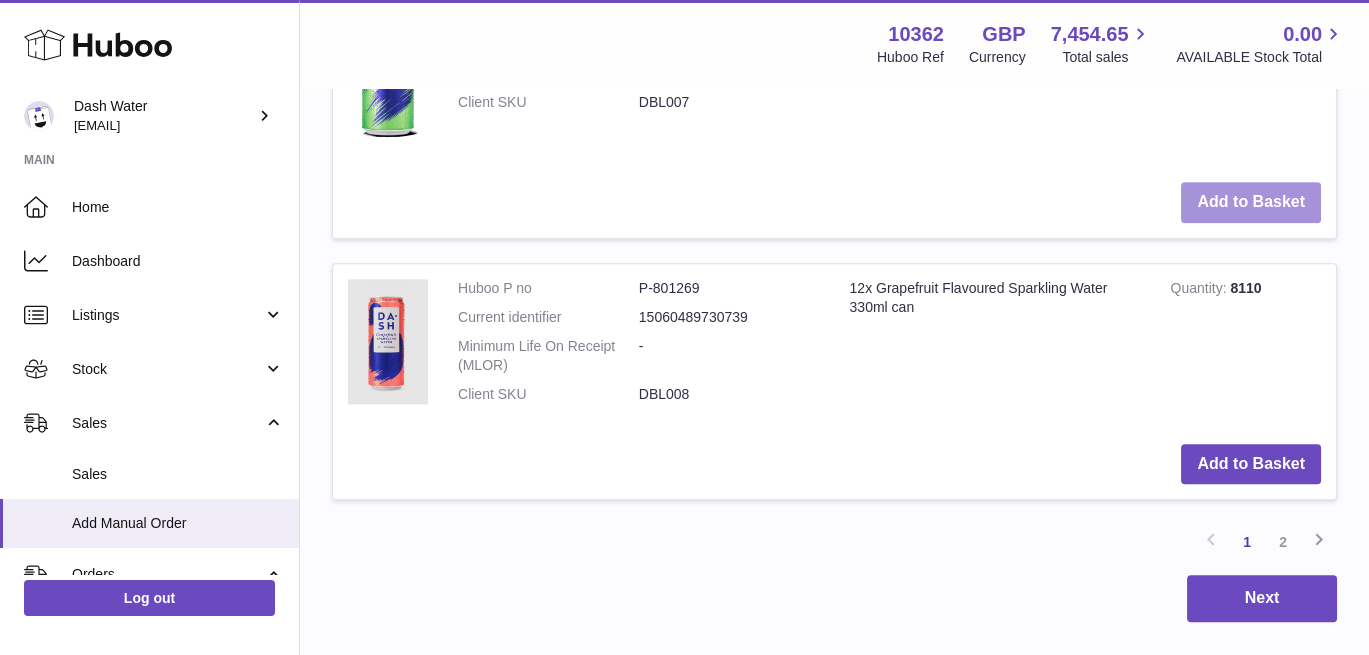 click on "Add to Basket" at bounding box center [1251, 202] 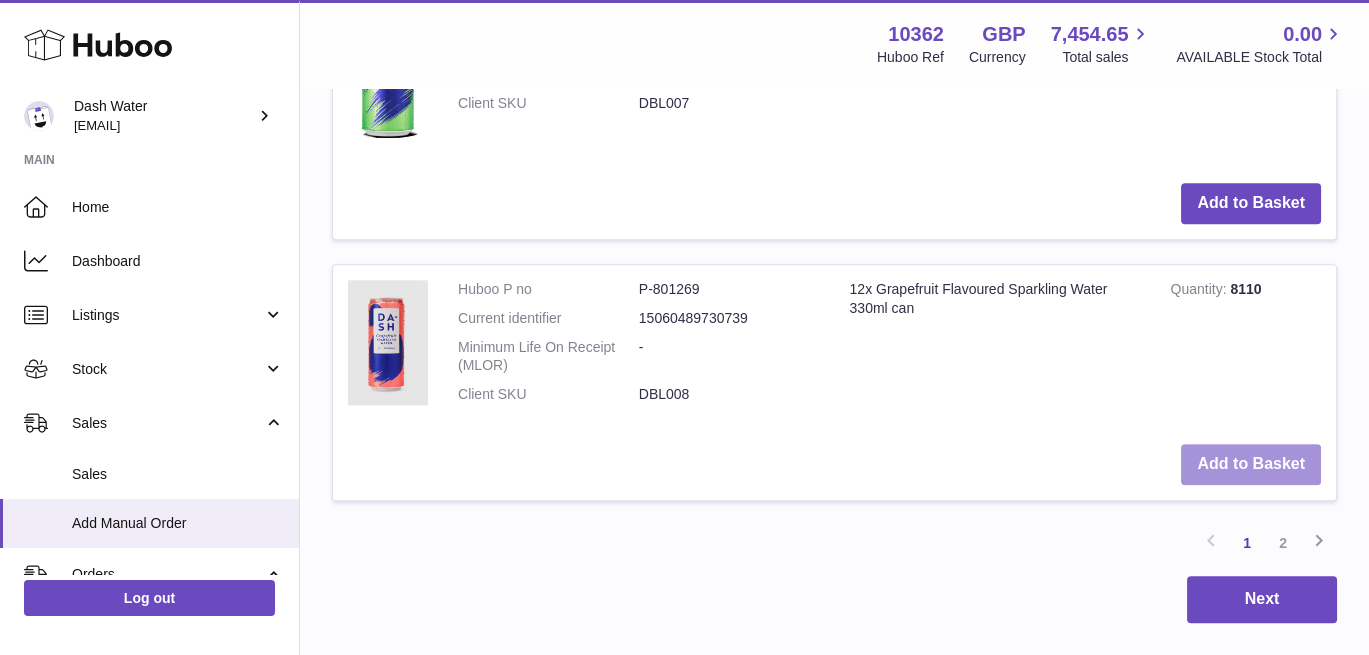 click on "Add to Basket" at bounding box center [1251, 464] 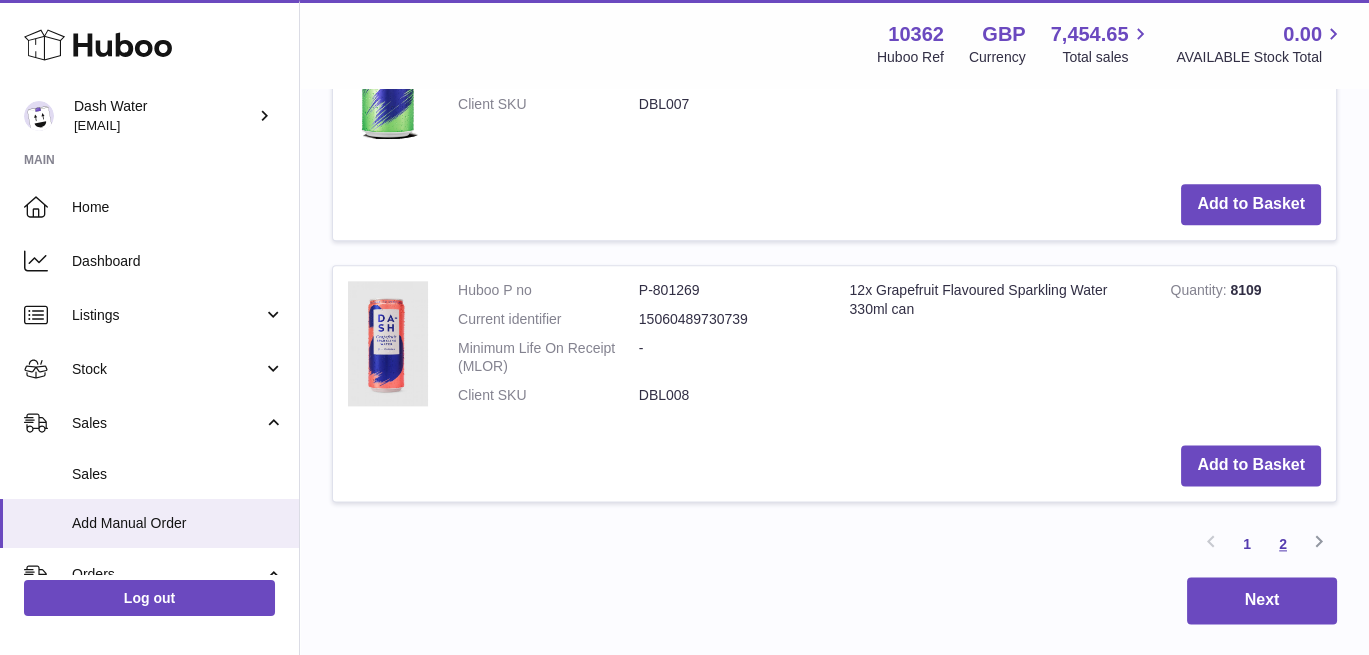click on "2" at bounding box center [1283, 544] 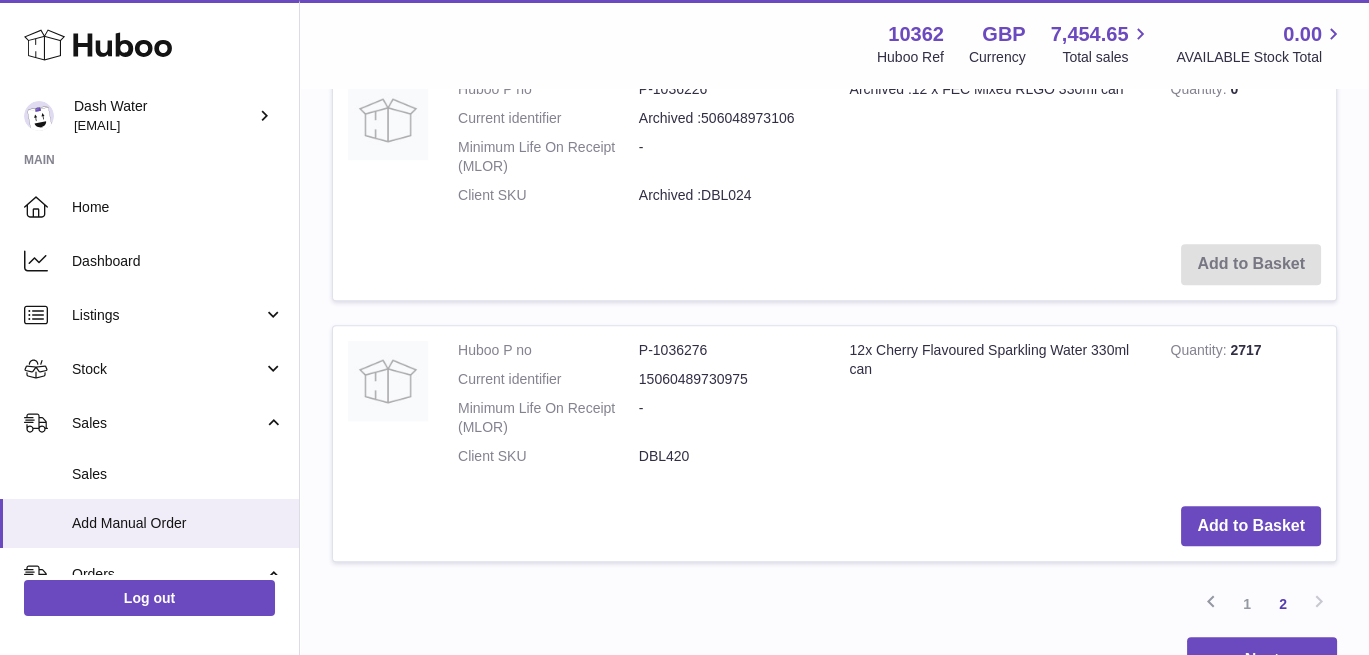 scroll, scrollTop: 2360, scrollLeft: 0, axis: vertical 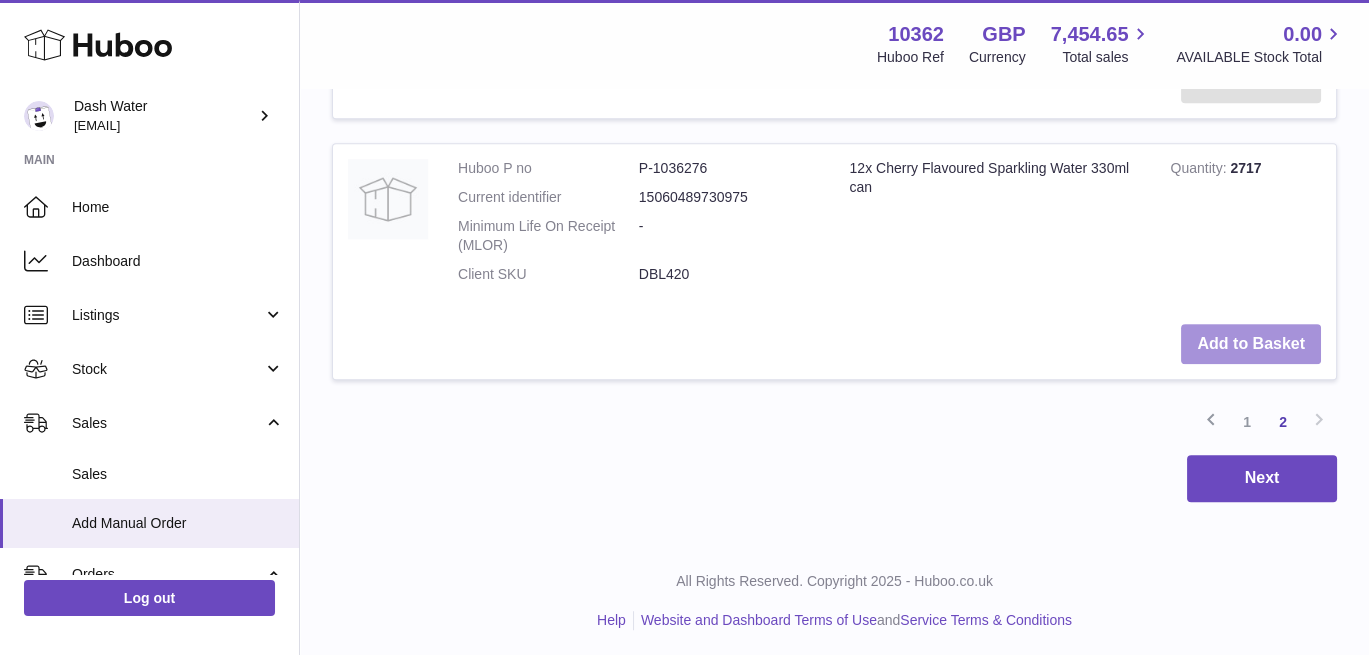 click on "Add to Basket" at bounding box center [1251, 344] 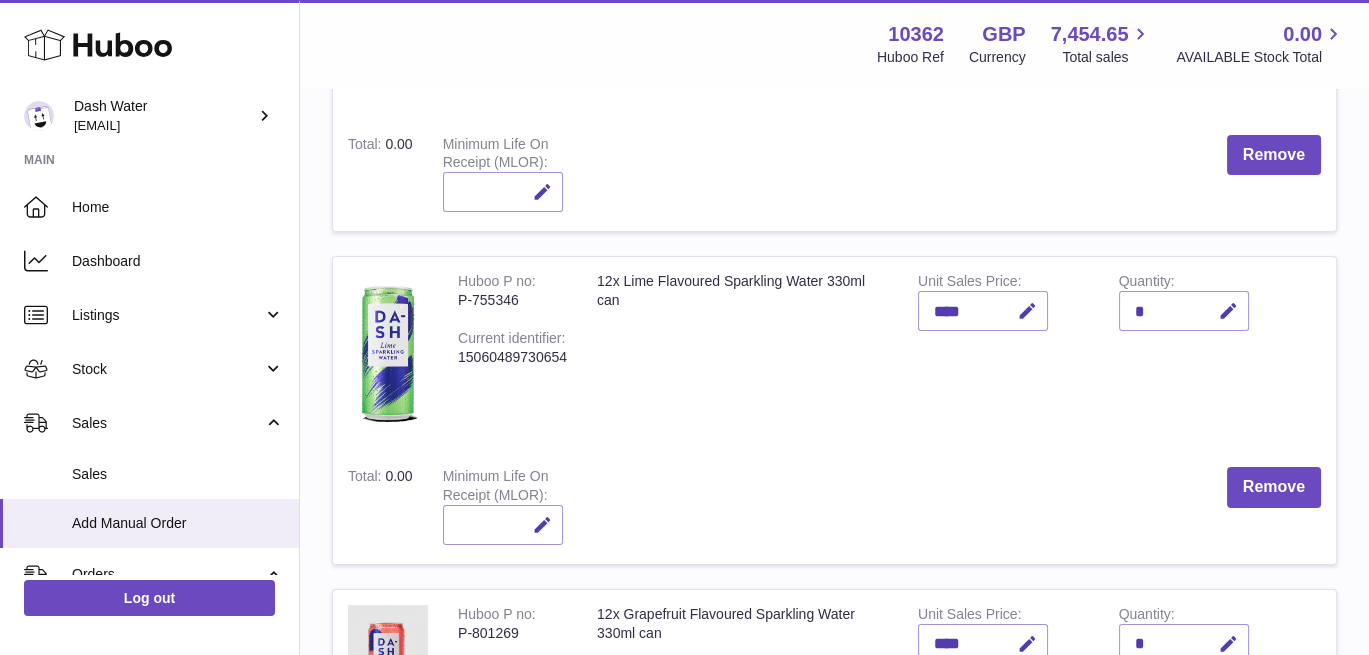 scroll, scrollTop: 888, scrollLeft: 0, axis: vertical 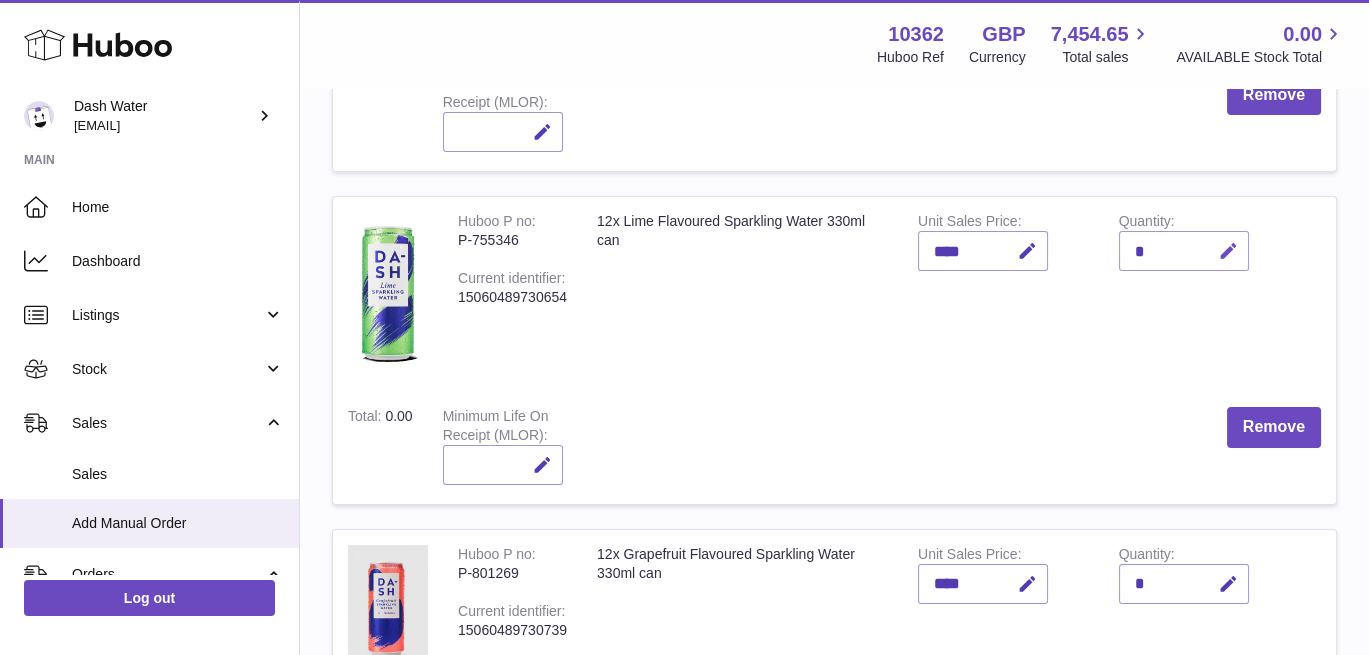 click at bounding box center (1225, 251) 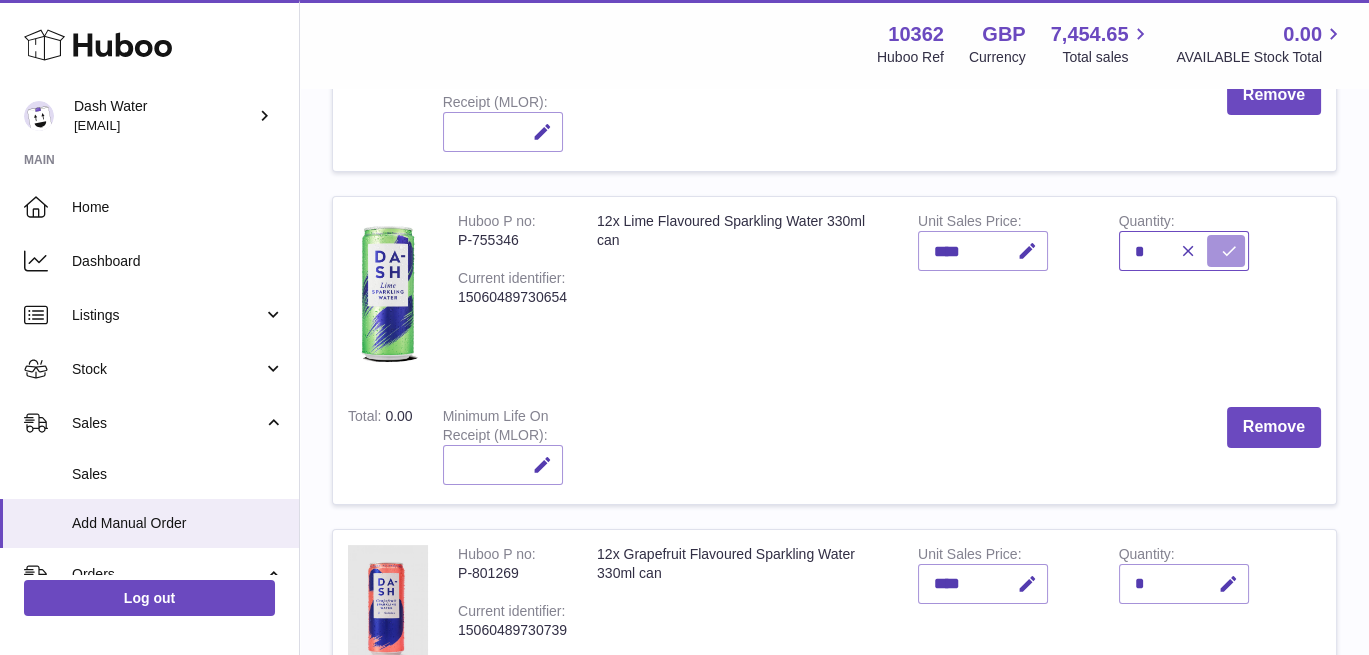 type on "*" 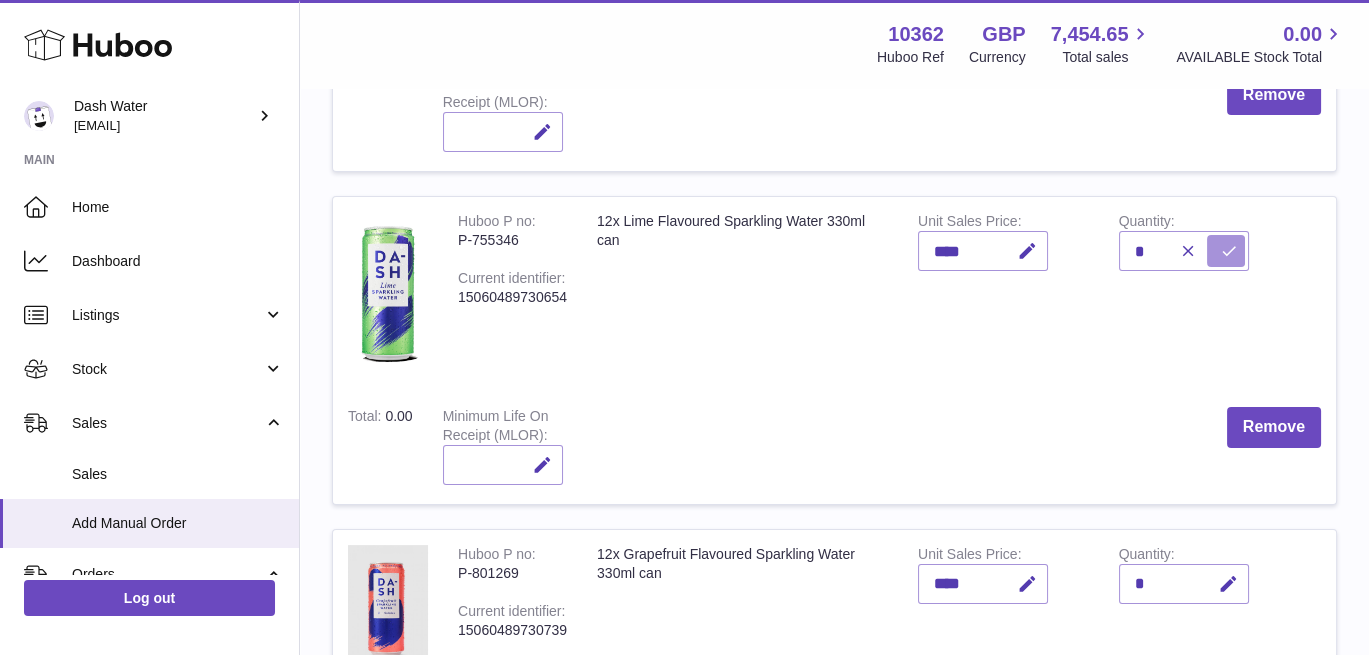 click at bounding box center [1229, 251] 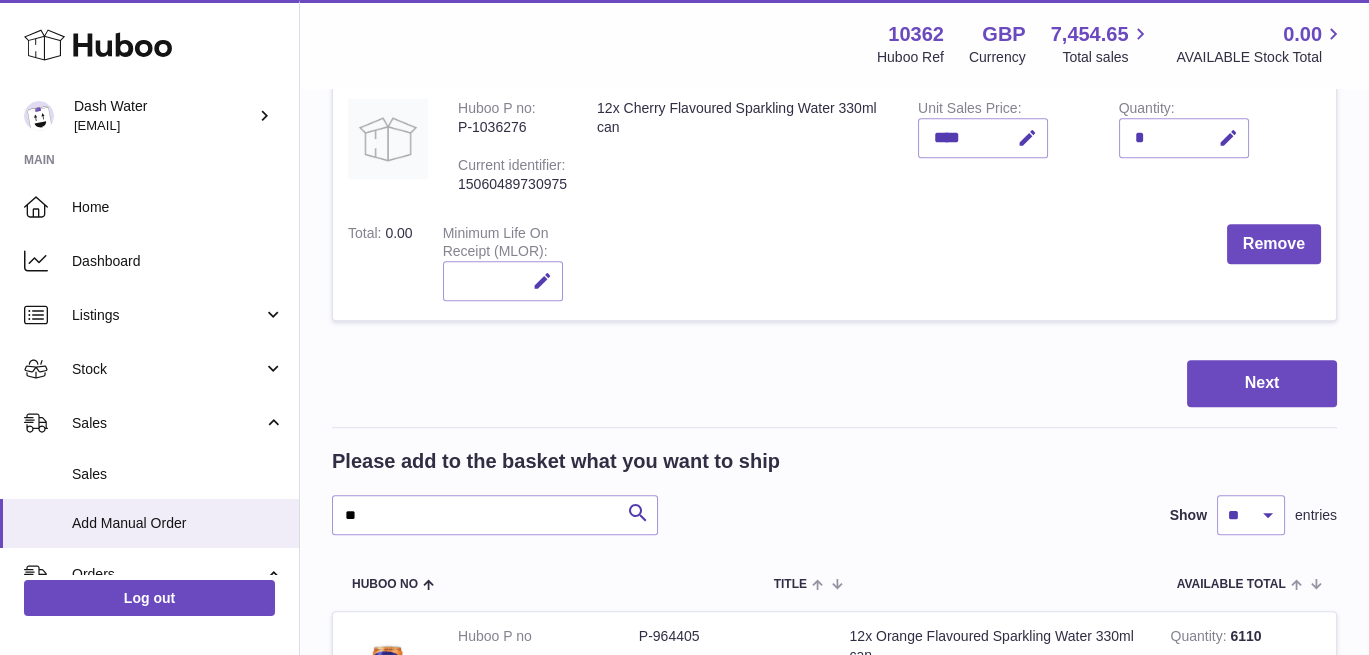 scroll, scrollTop: 1666, scrollLeft: 0, axis: vertical 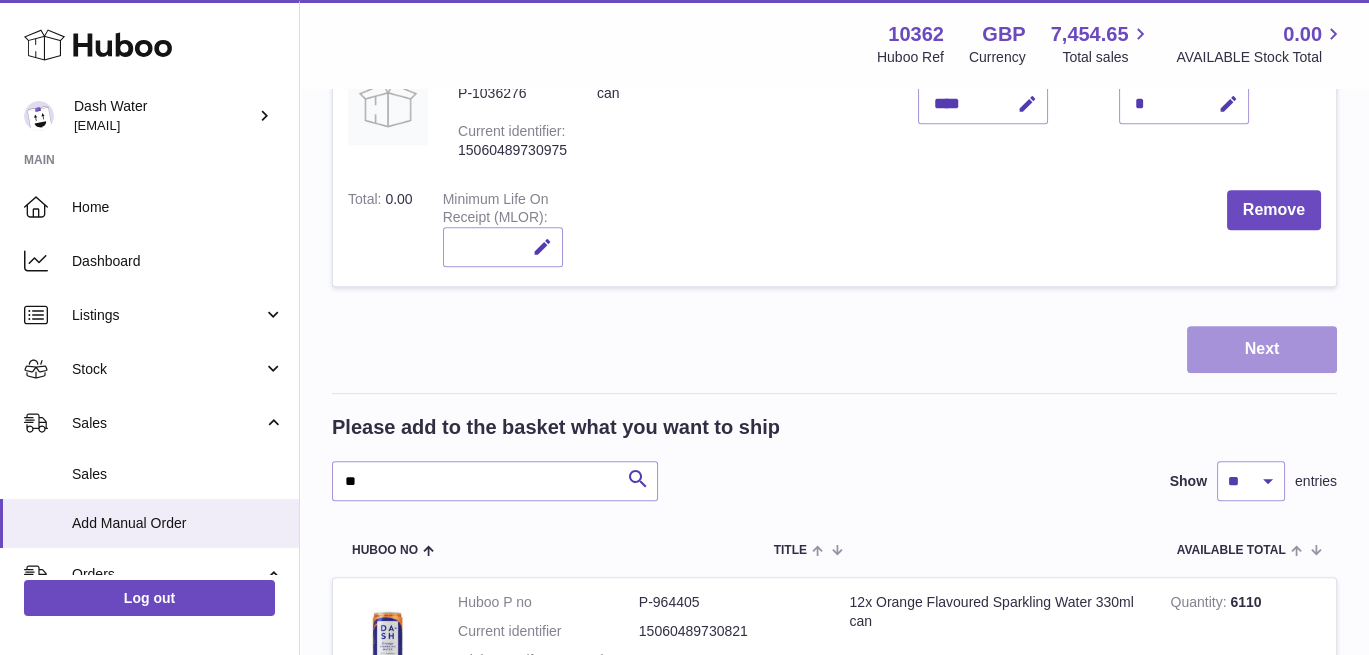 click on "Next" at bounding box center (1262, 349) 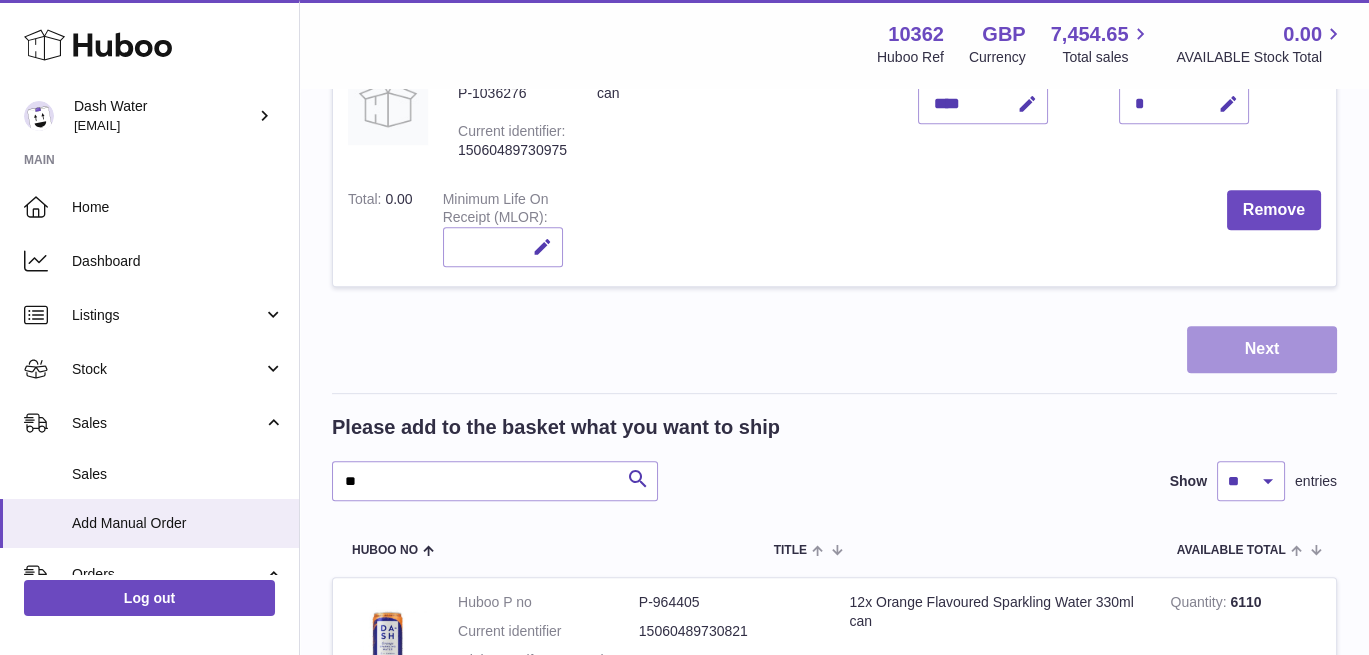 scroll, scrollTop: 0, scrollLeft: 0, axis: both 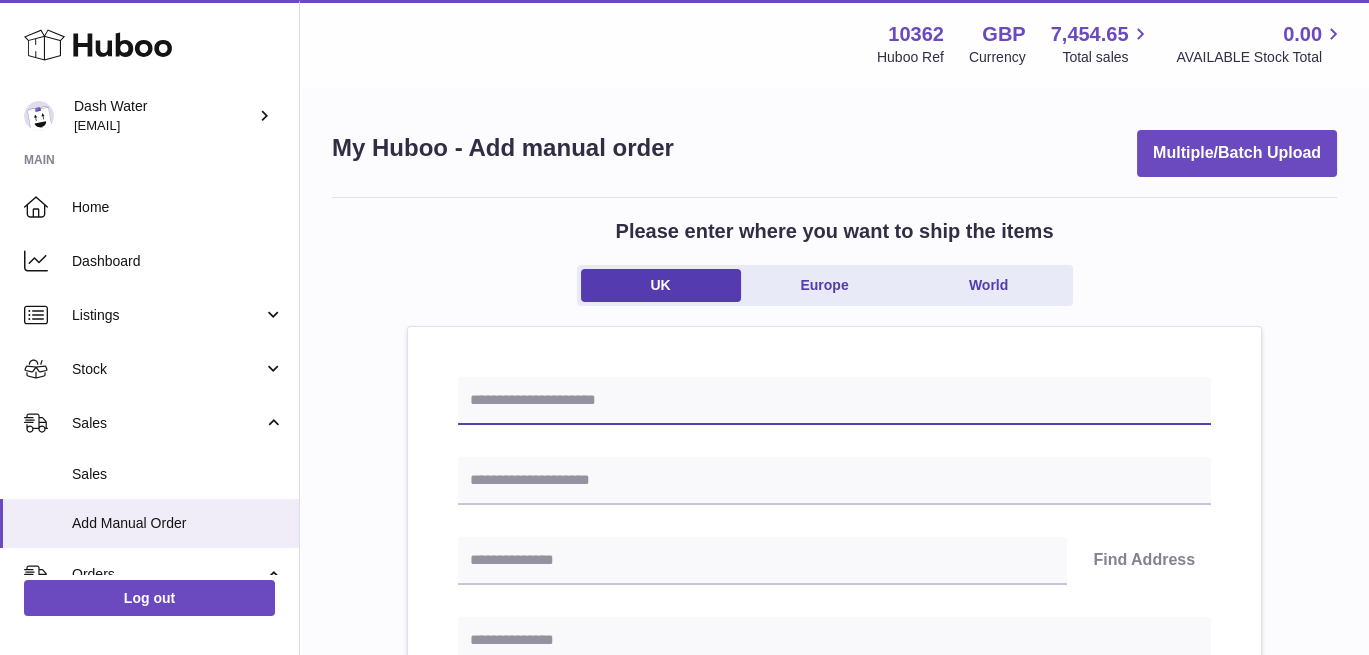 click at bounding box center [834, 401] 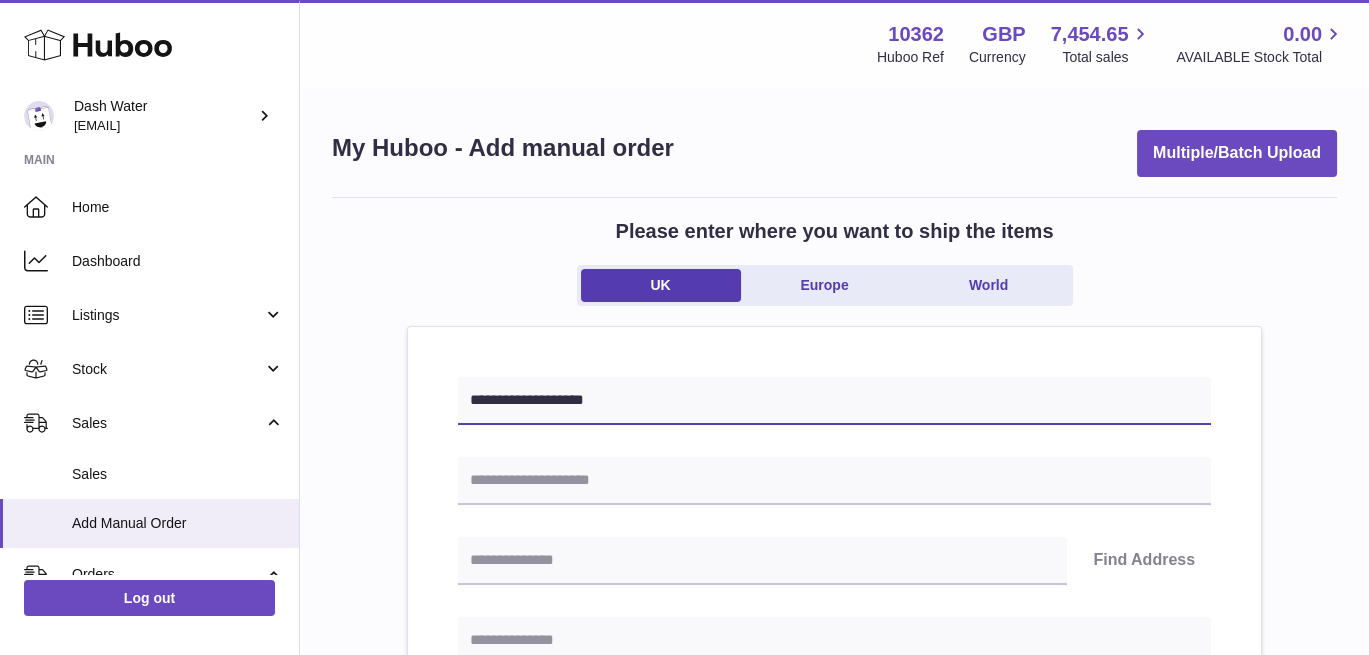 type on "**********" 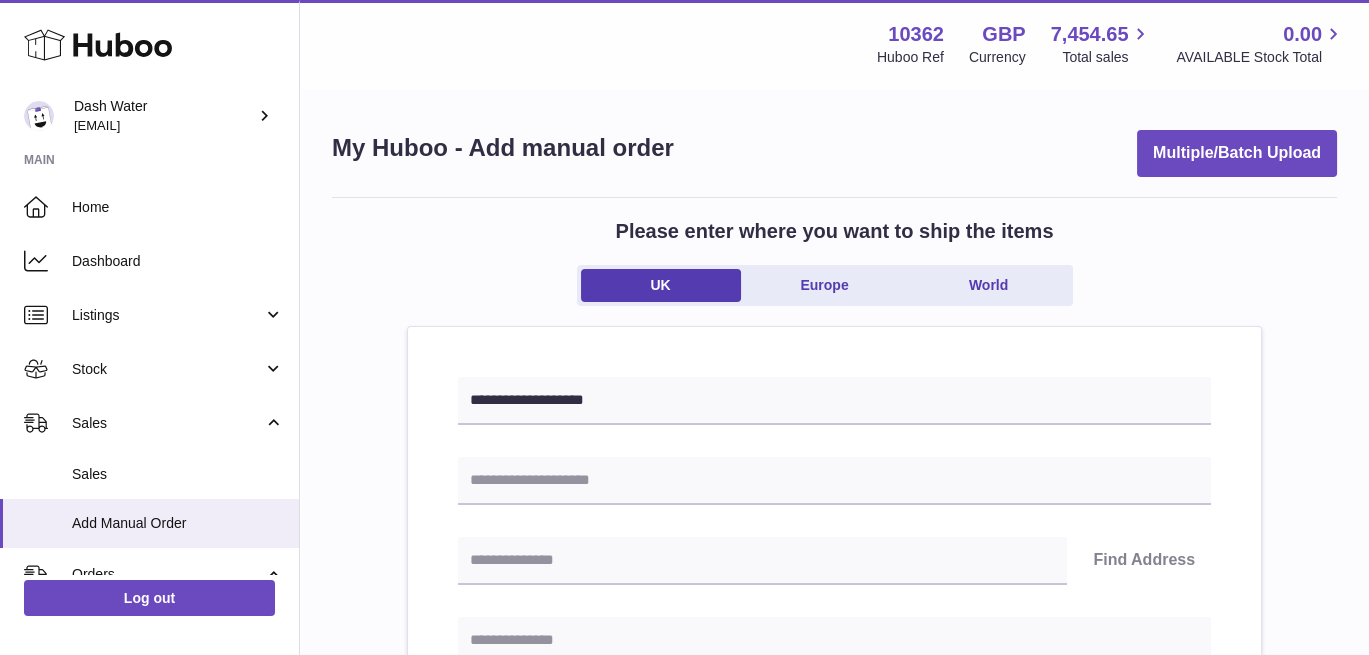 click on "**********" at bounding box center (834, 922) 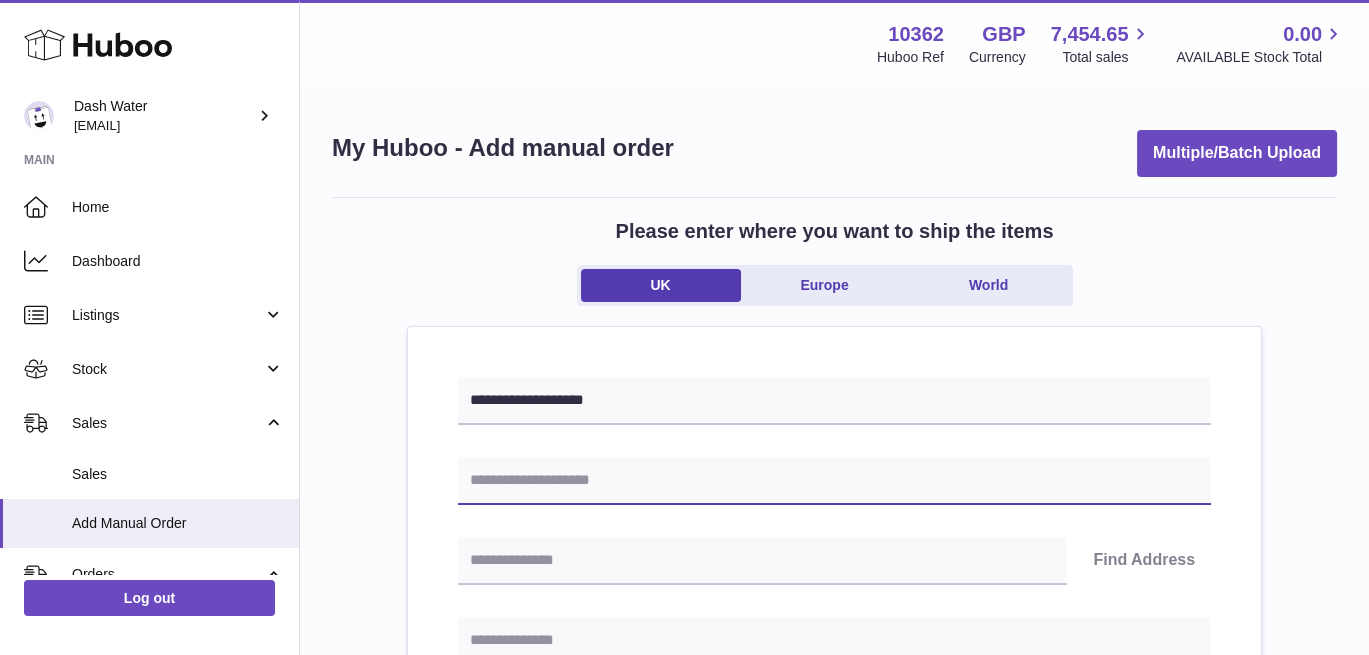 click at bounding box center [834, 481] 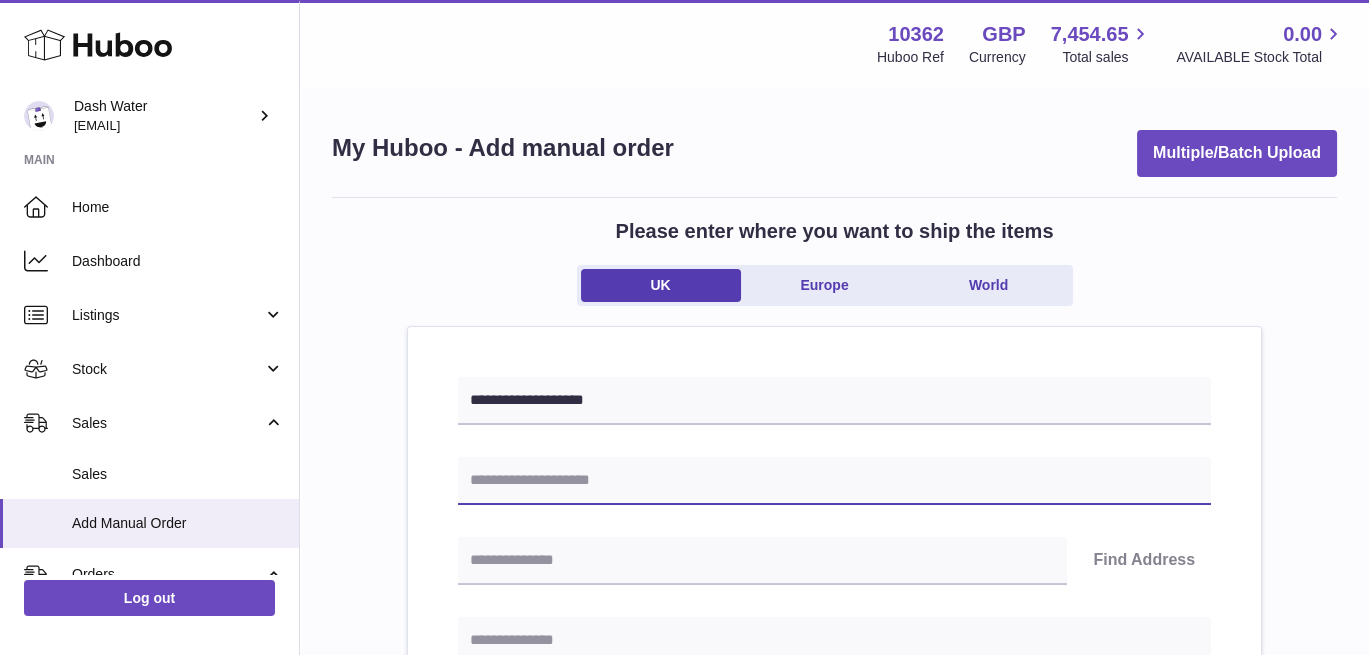 paste on "****" 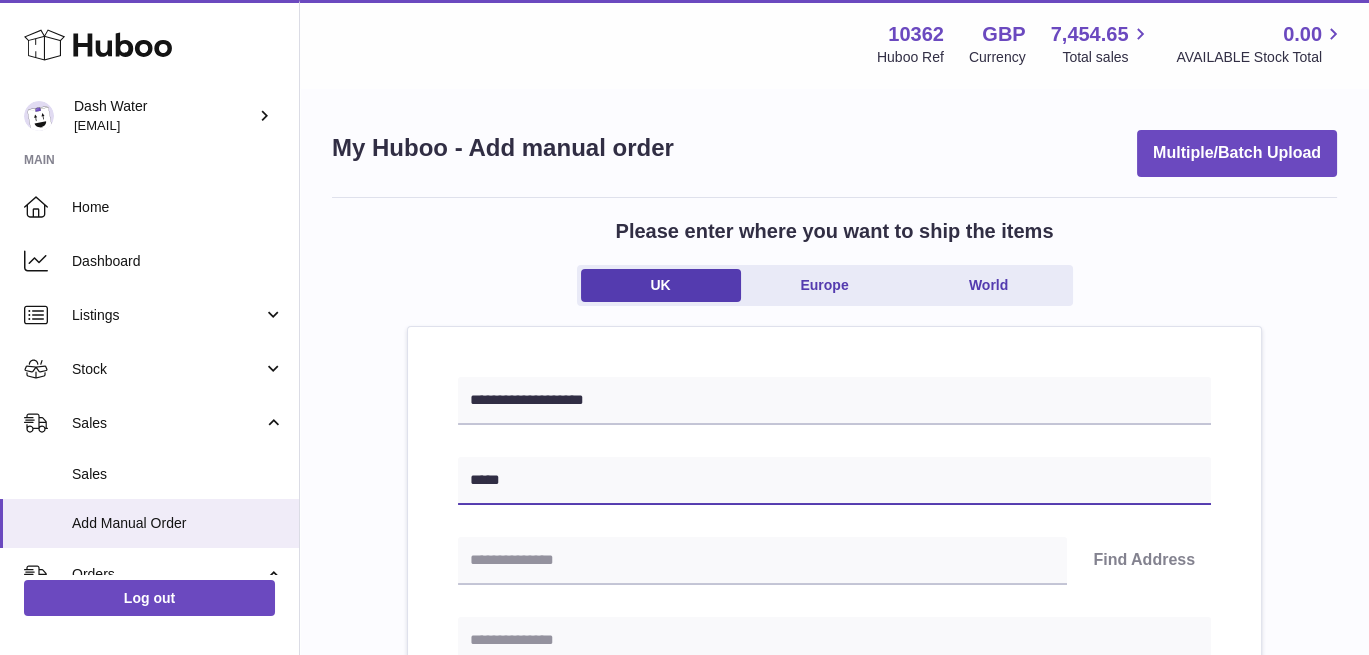 type on "****" 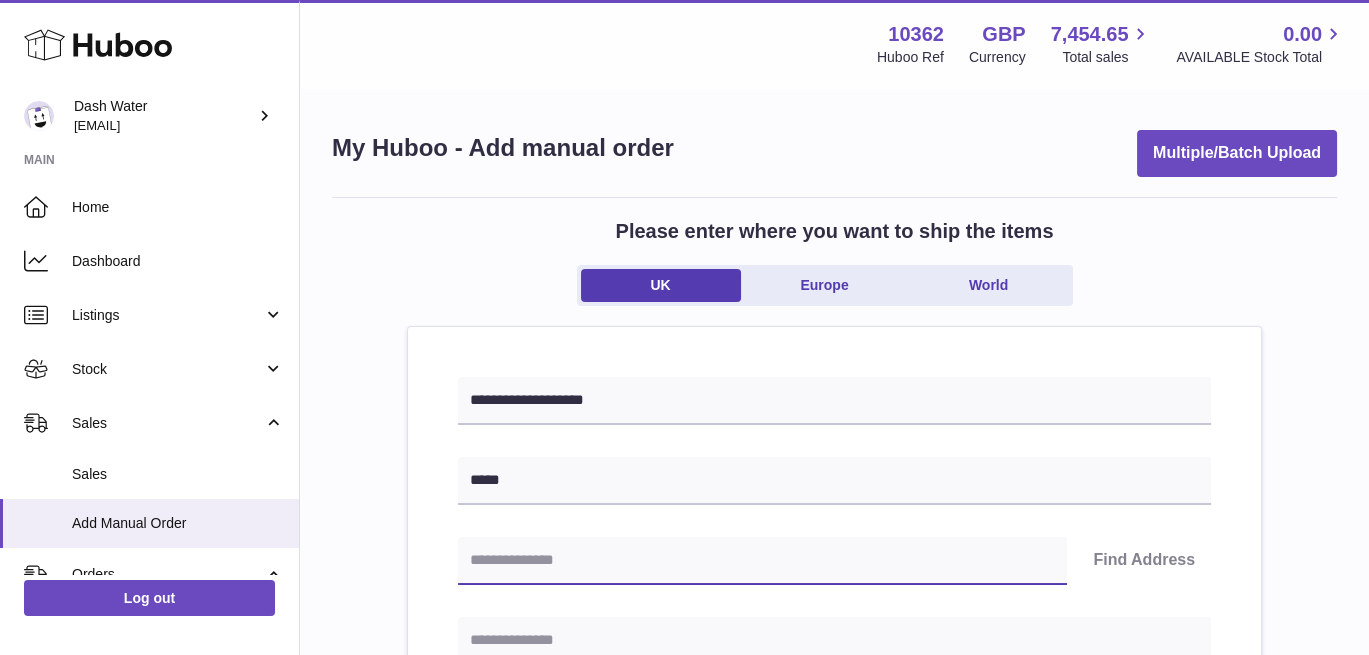 click at bounding box center (762, 561) 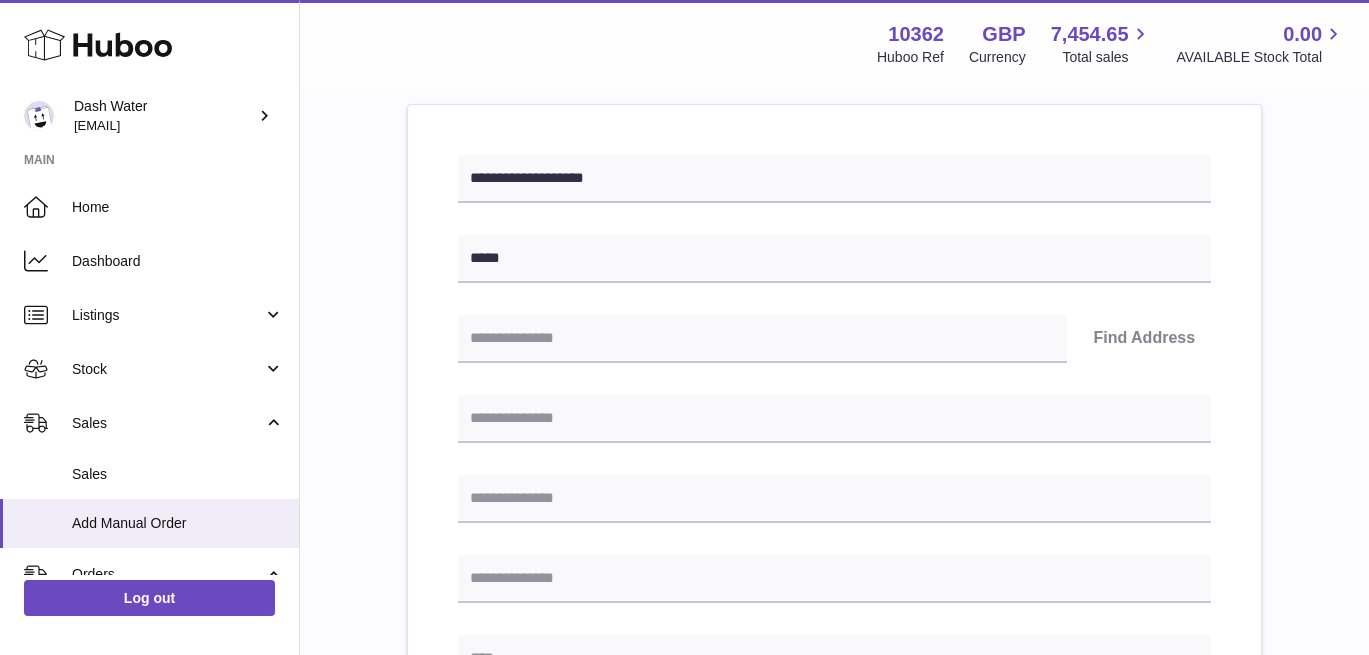 drag, startPoint x: 522, startPoint y: 383, endPoint x: 526, endPoint y: 397, distance: 14.56022 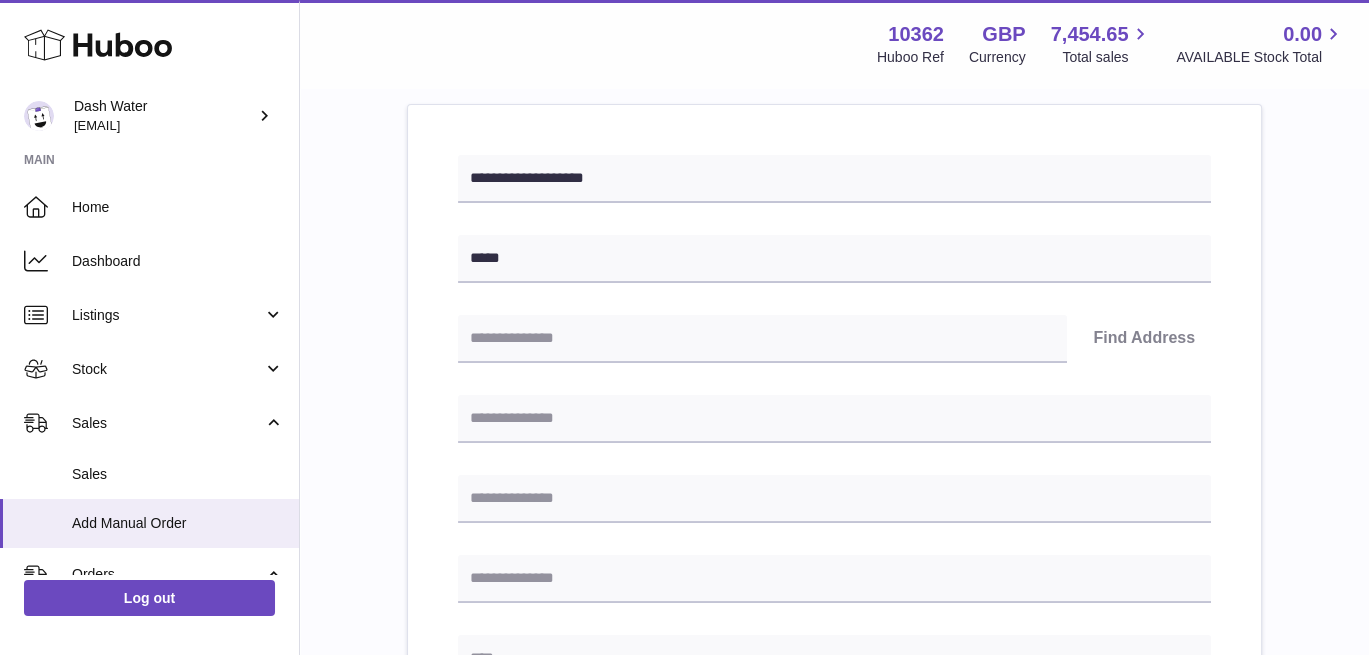 click on "**********" at bounding box center (834, 700) 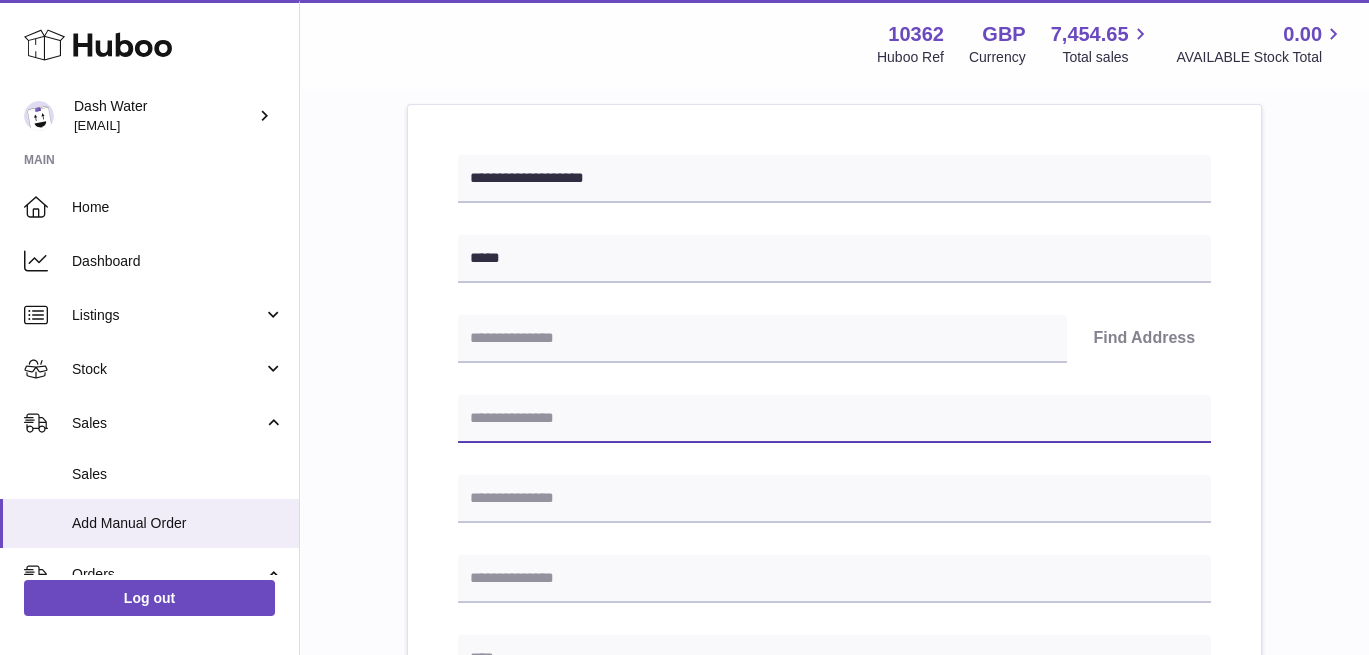 click at bounding box center (834, 419) 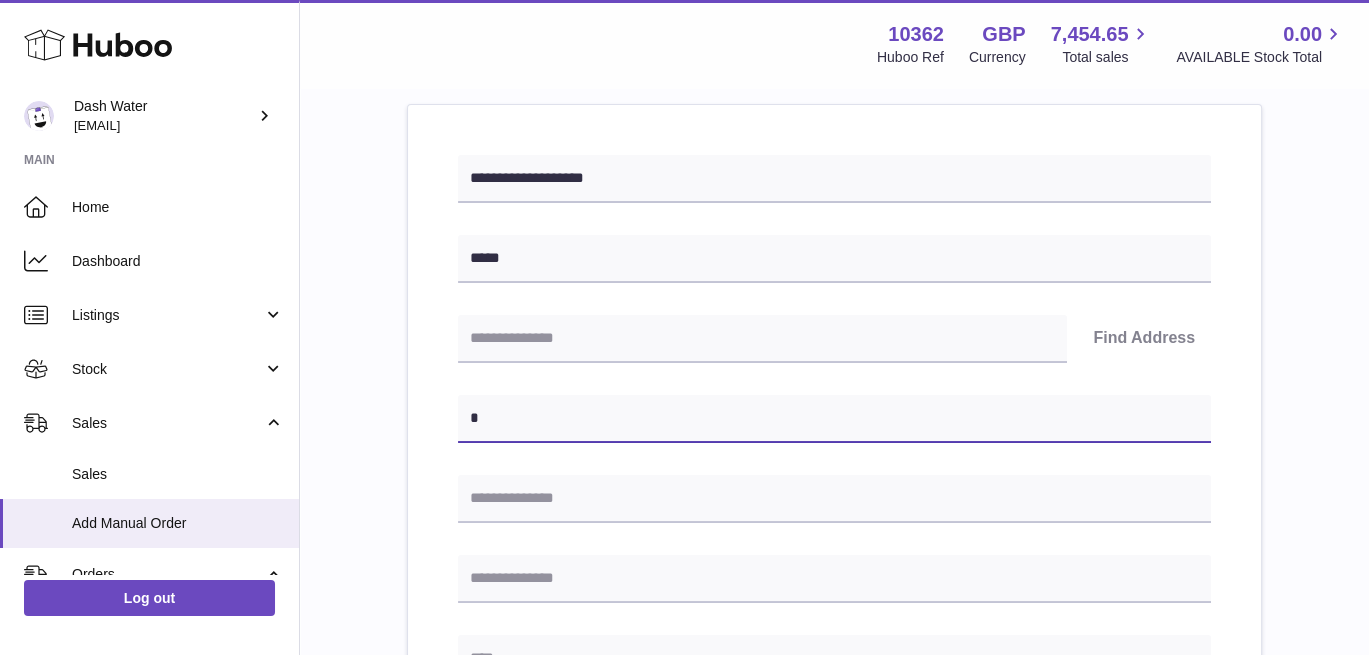 paste on "**********" 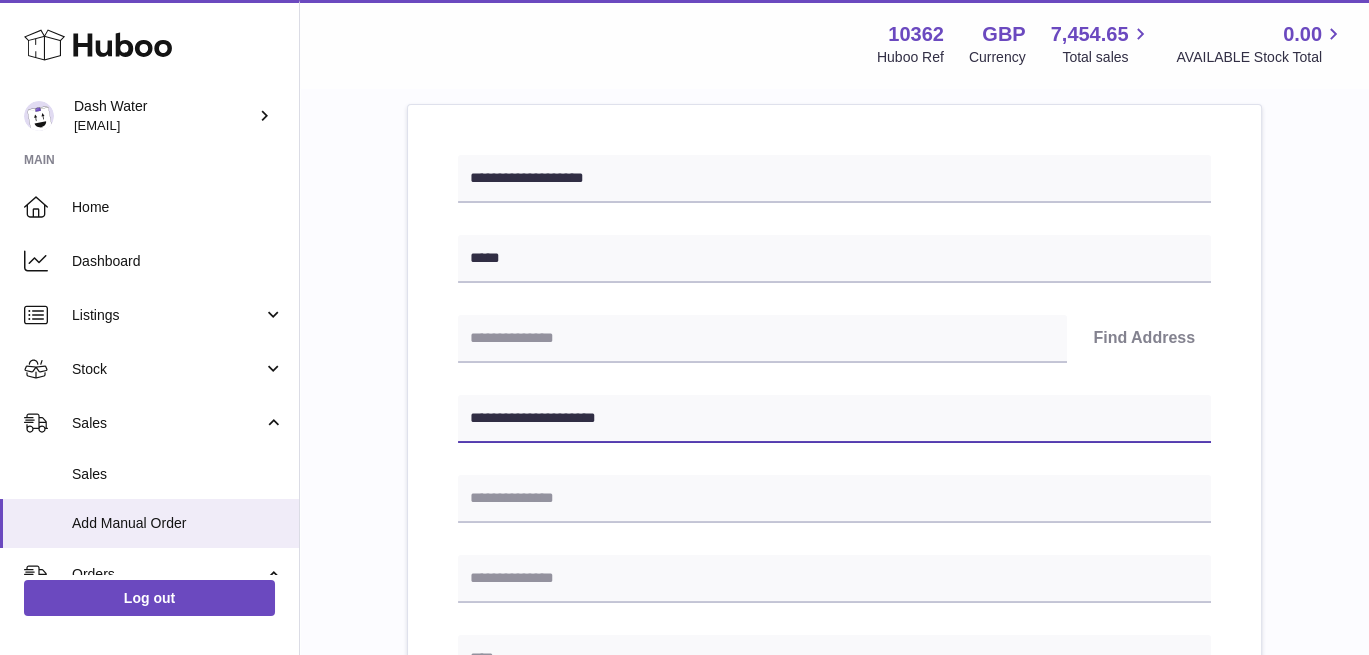 type on "**********" 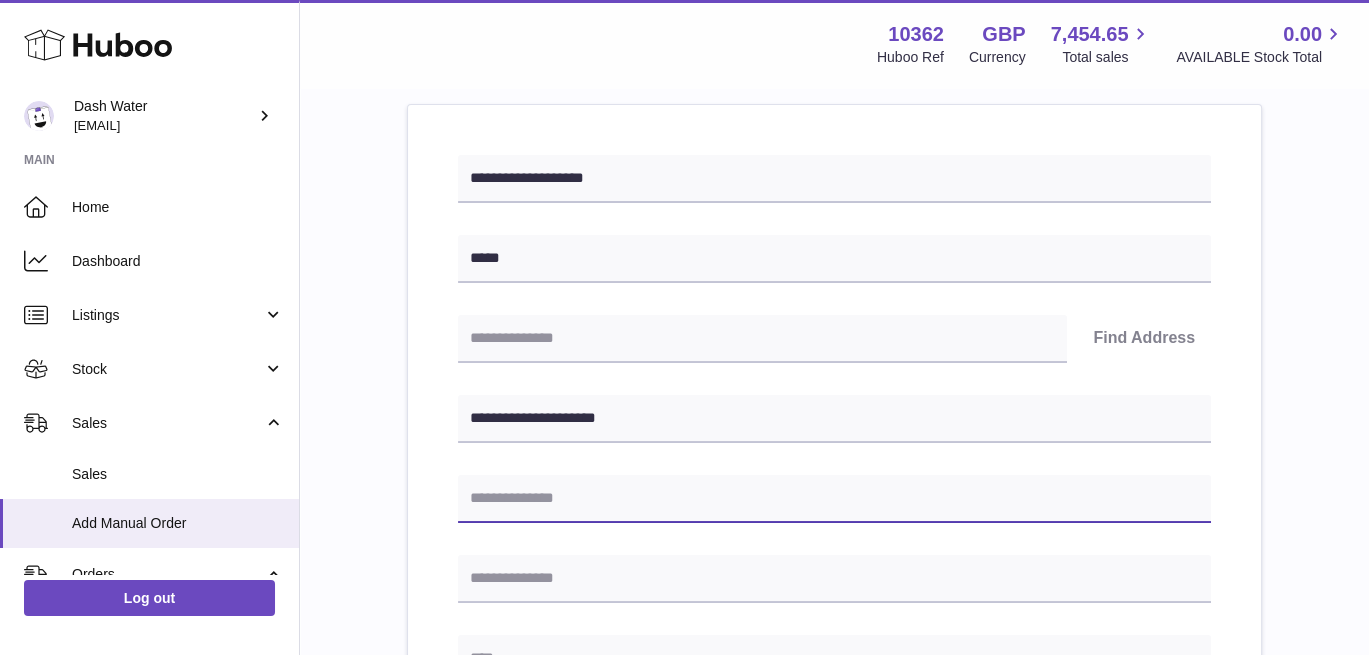 click at bounding box center [834, 499] 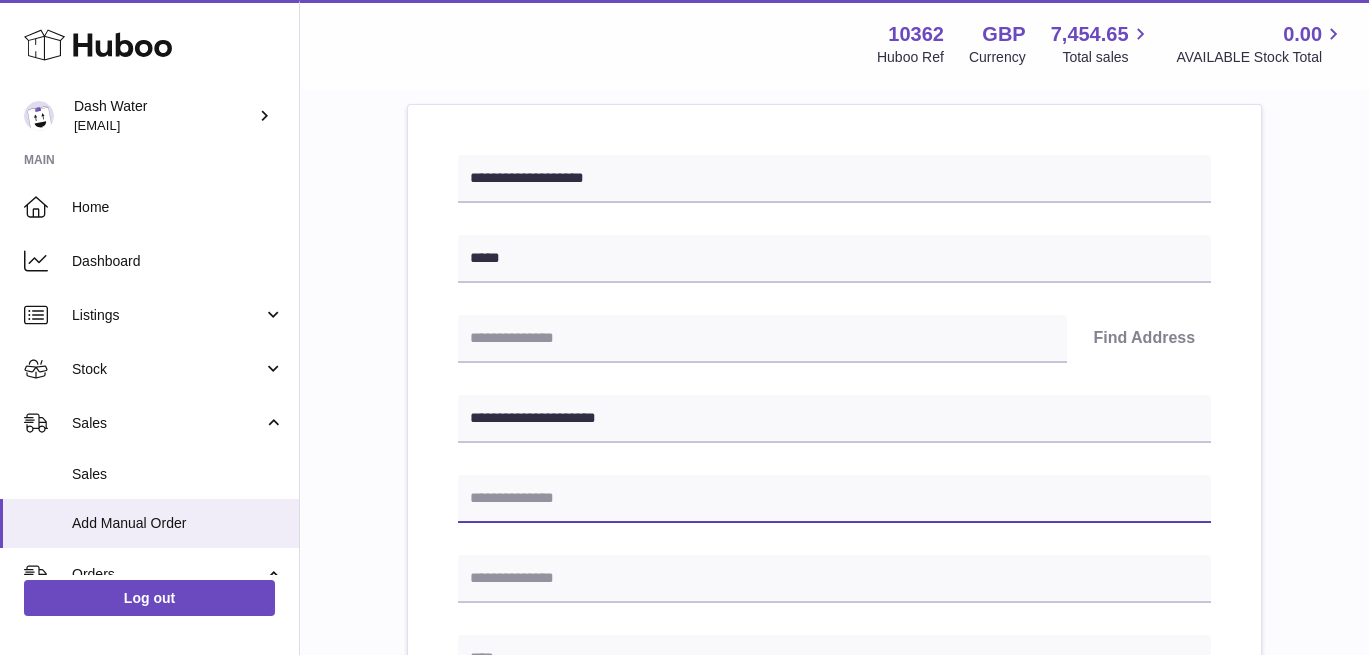 paste on "**********" 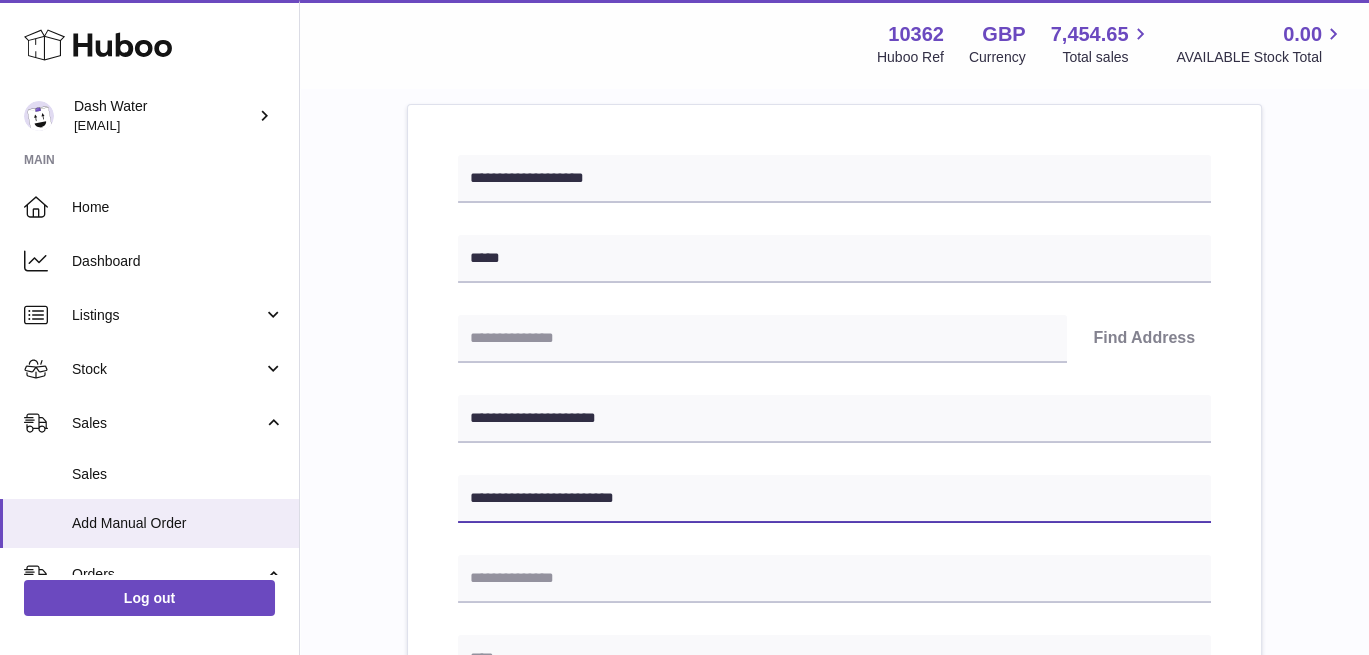 type on "**********" 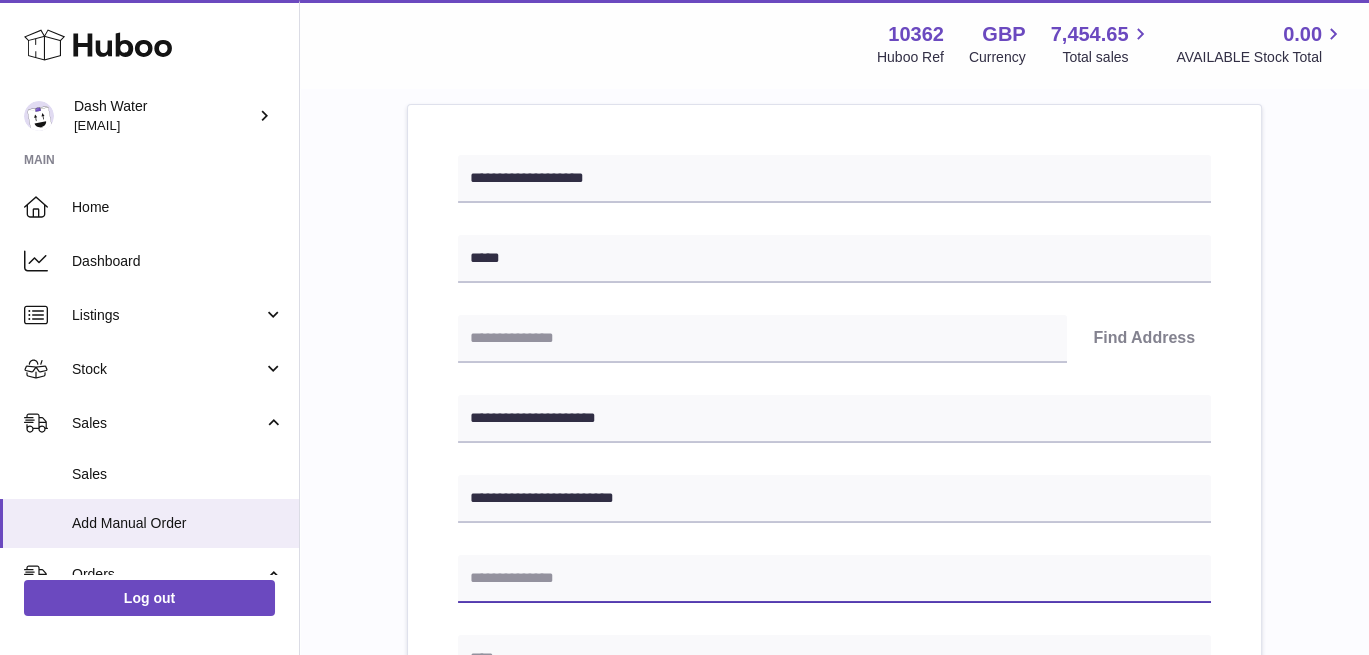 paste on "**********" 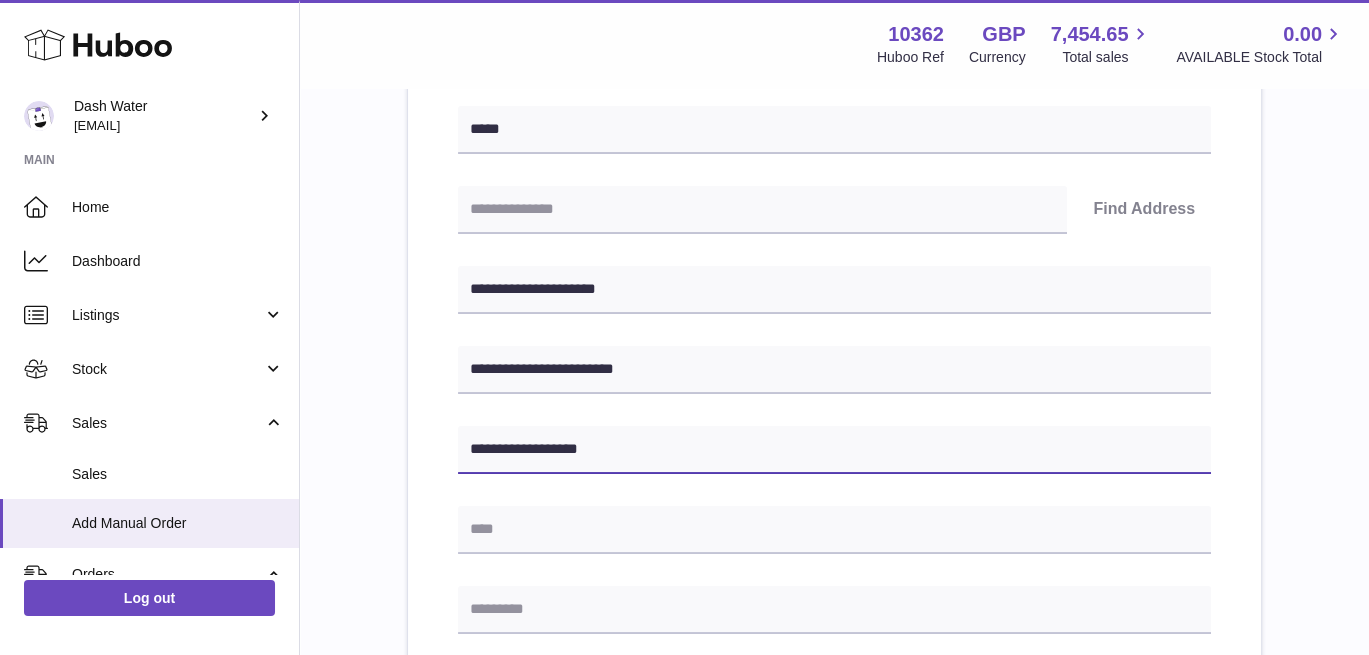 scroll, scrollTop: 222, scrollLeft: 0, axis: vertical 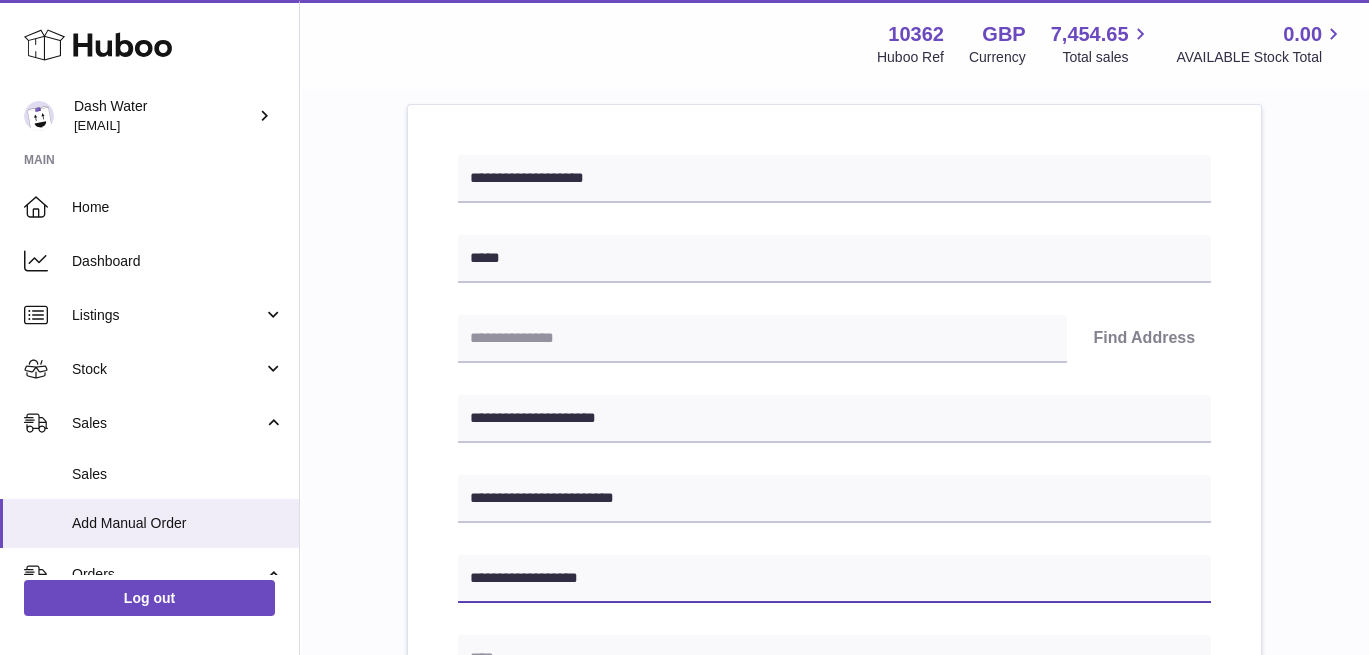 type on "**********" 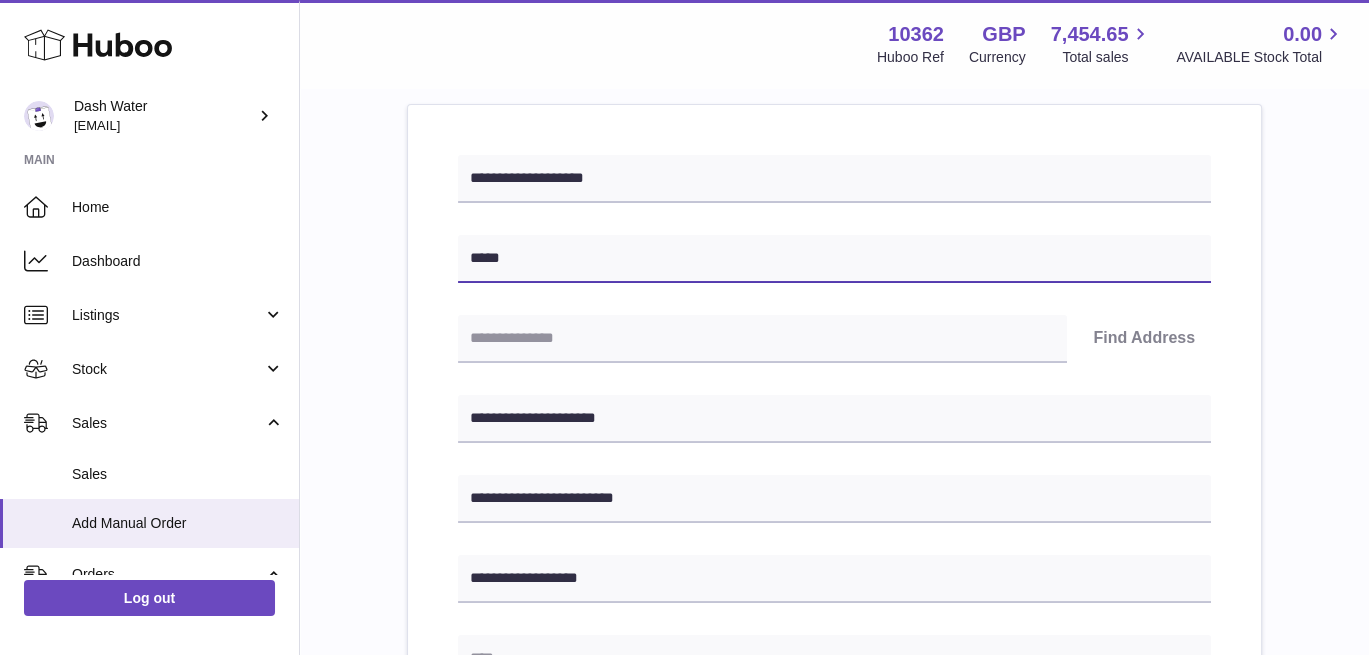 click on "****" at bounding box center [834, 259] 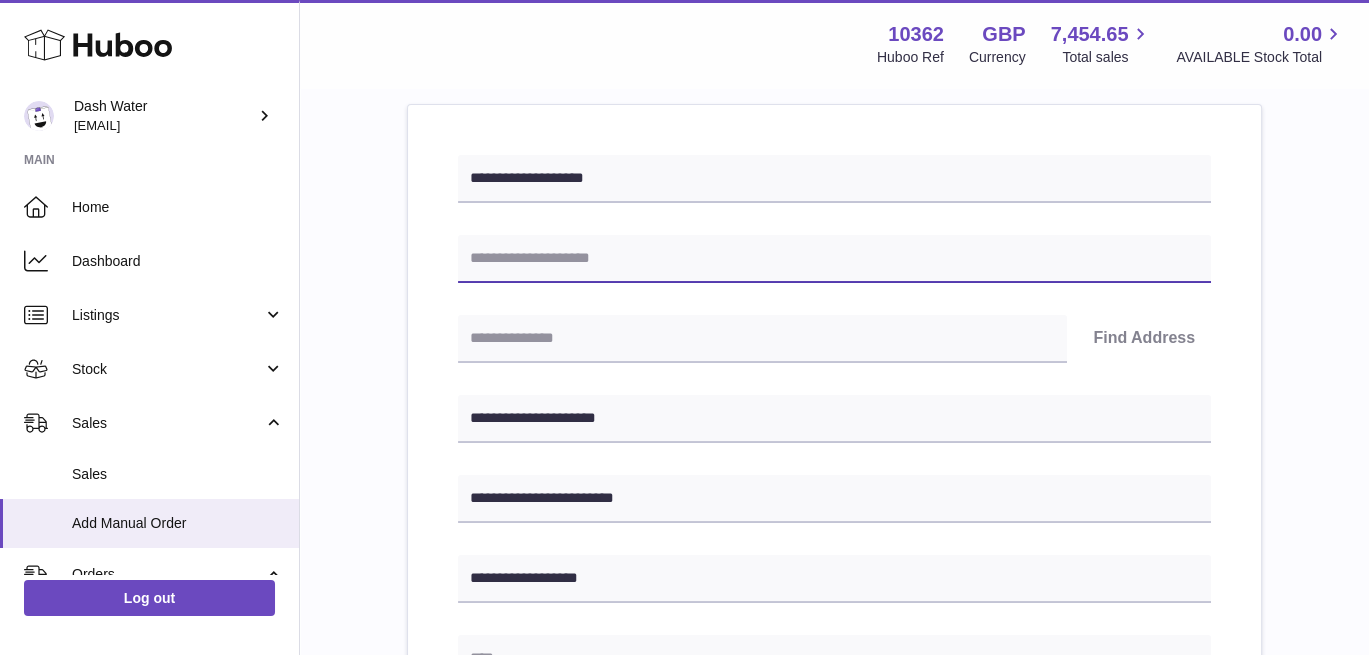 type 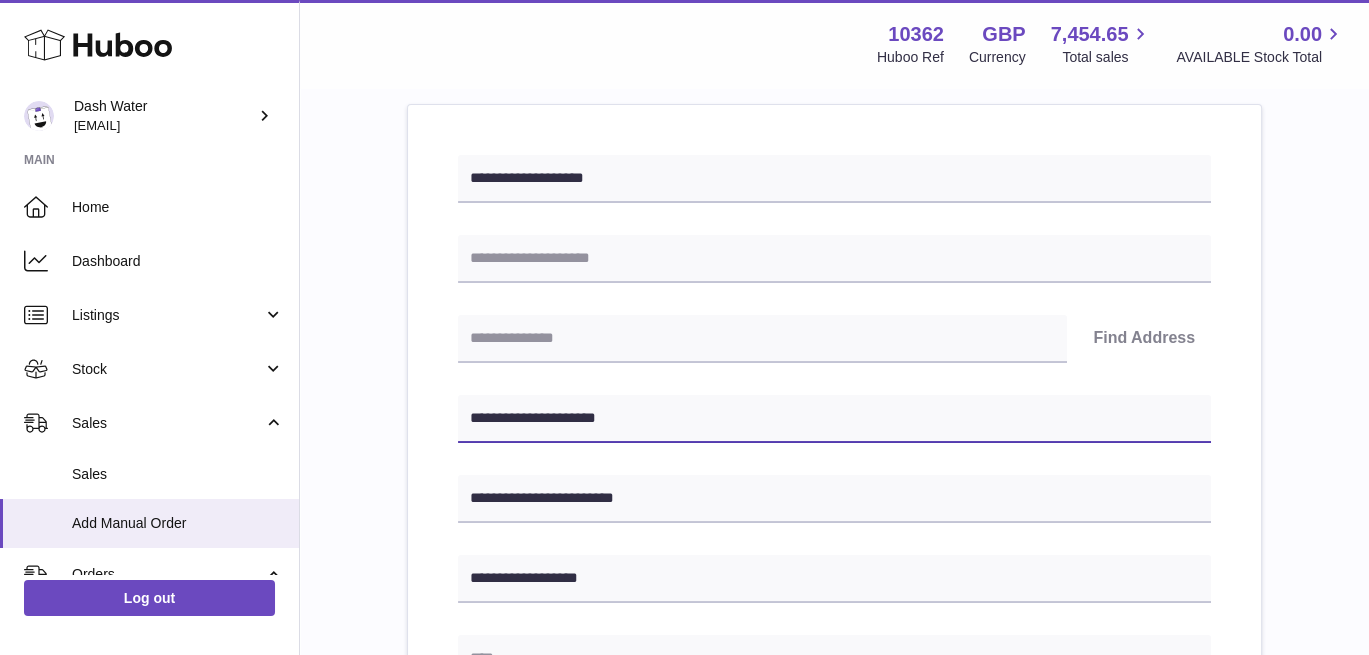 click on "**********" at bounding box center [834, 419] 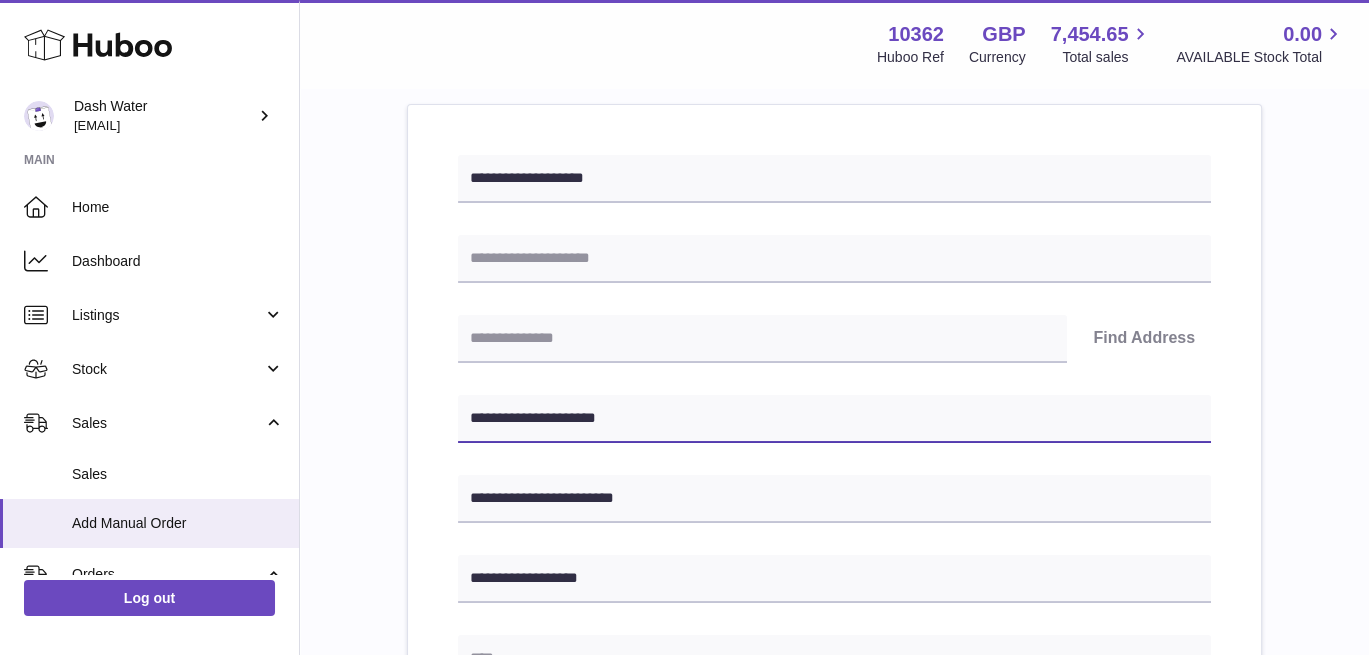 click on "**********" at bounding box center (834, 419) 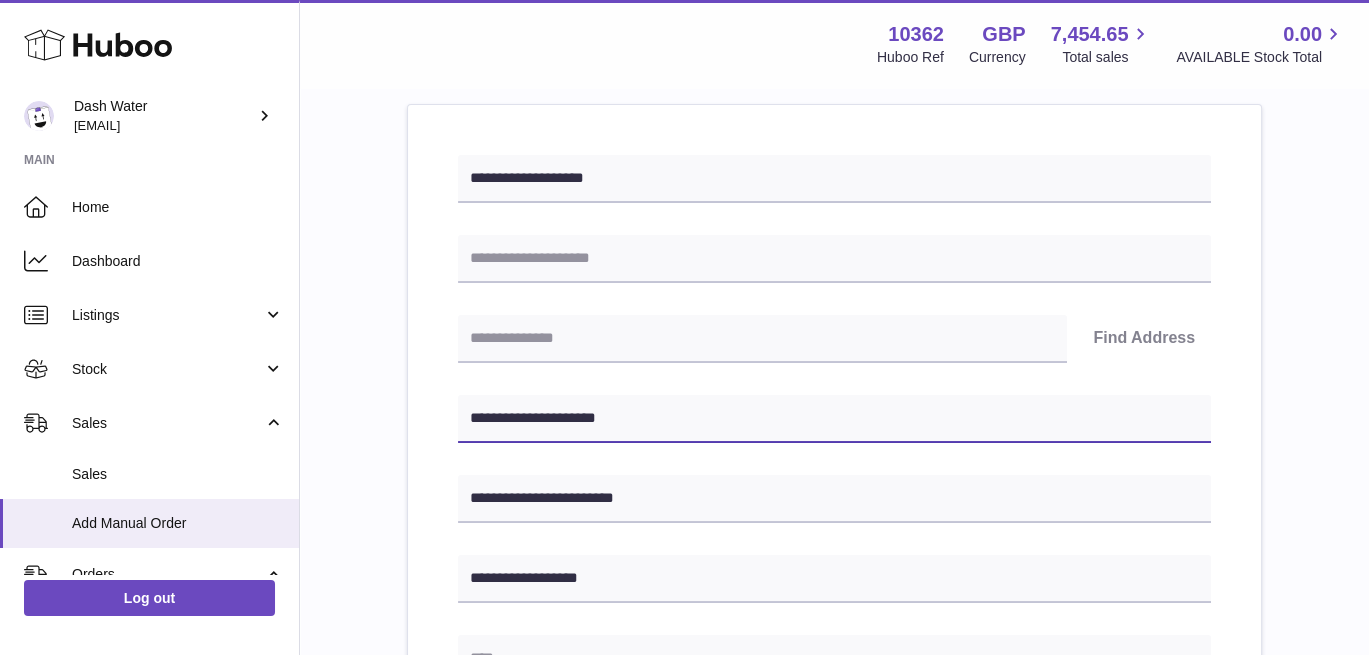 type 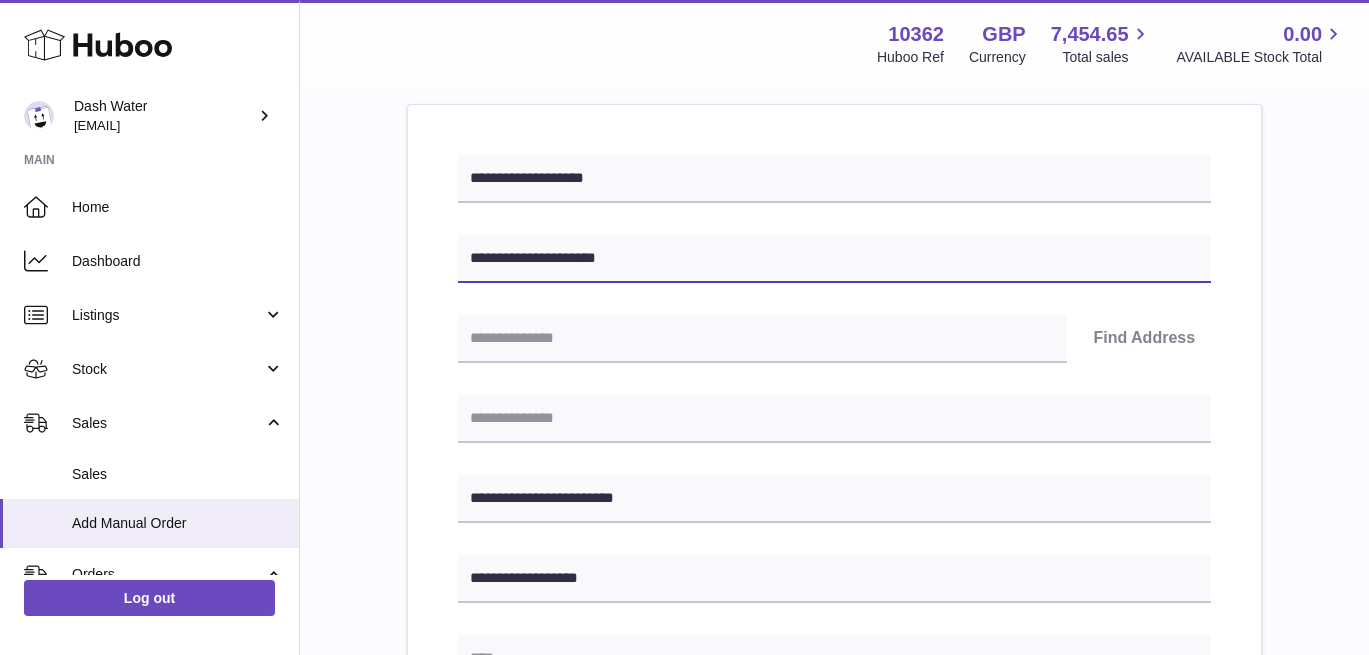 type on "**********" 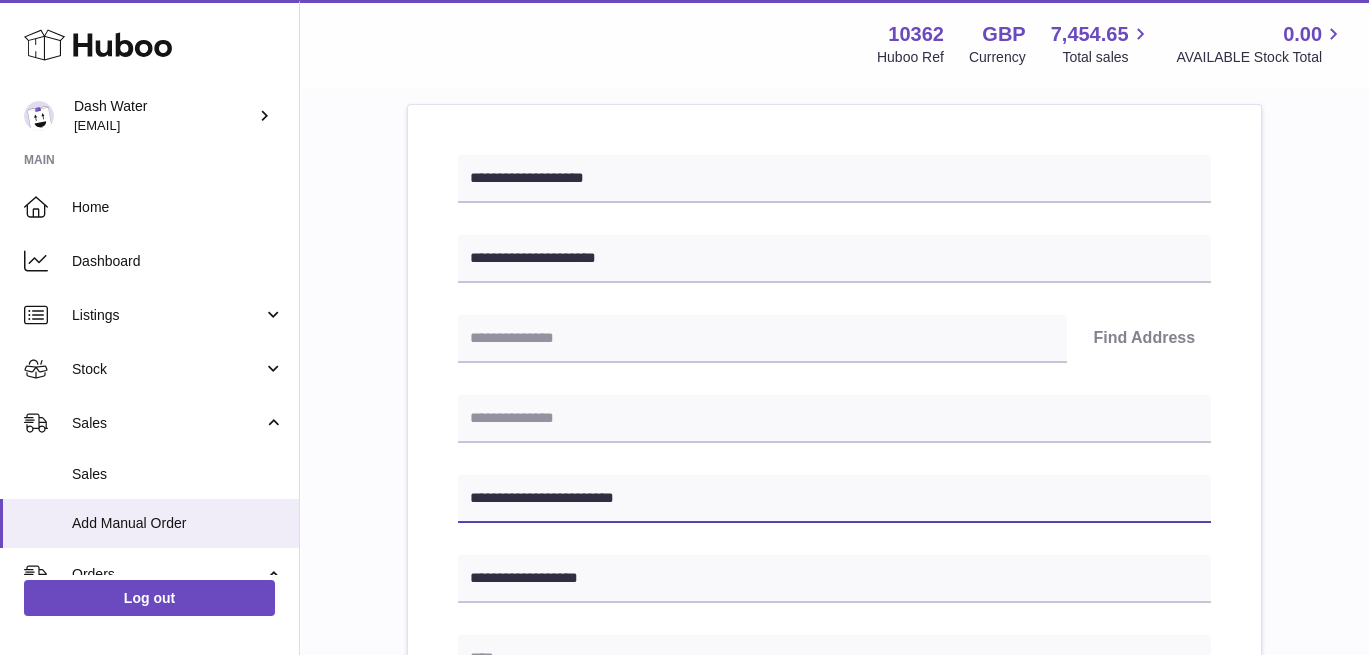 click on "**********" at bounding box center (834, 499) 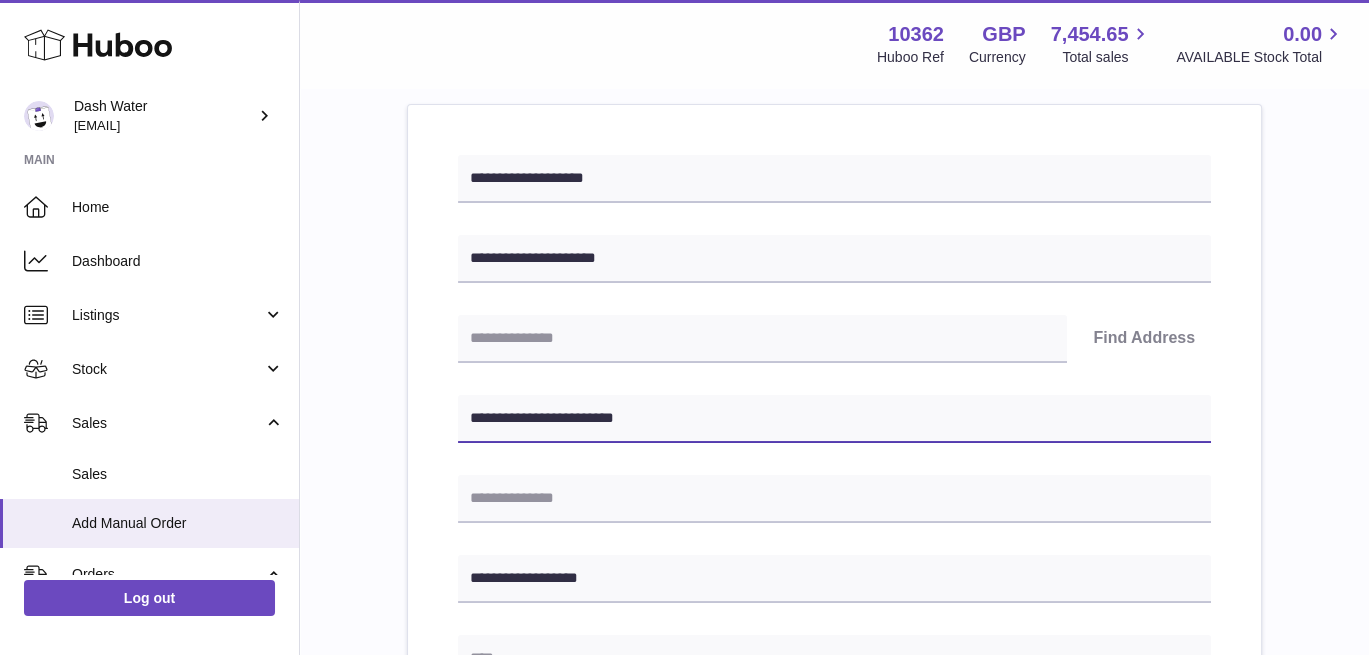 type on "**********" 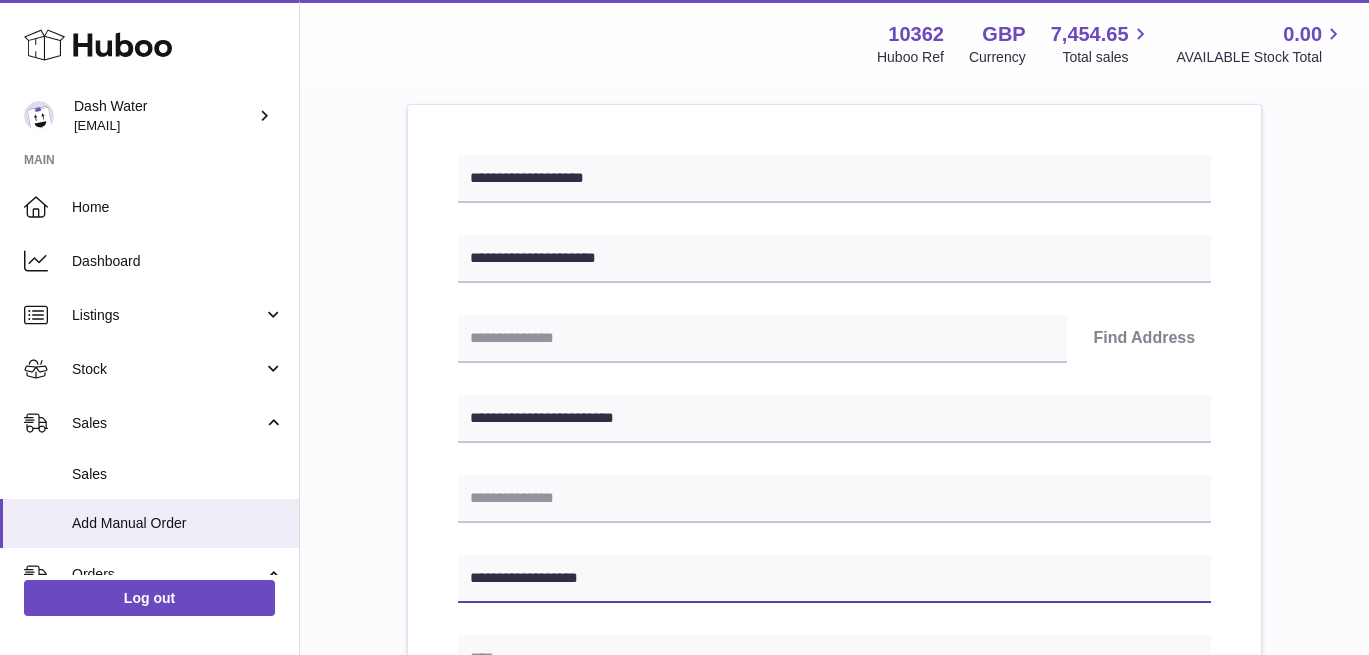 click on "**********" at bounding box center (834, 579) 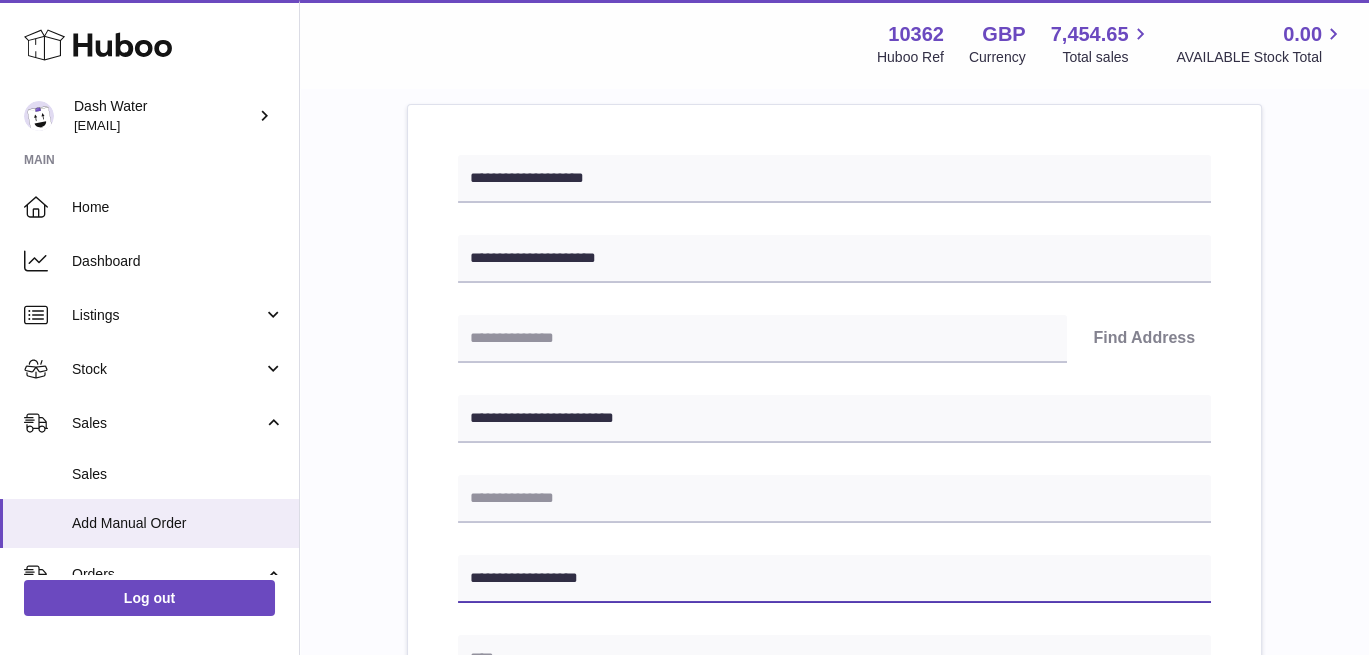 click on "**********" at bounding box center [834, 579] 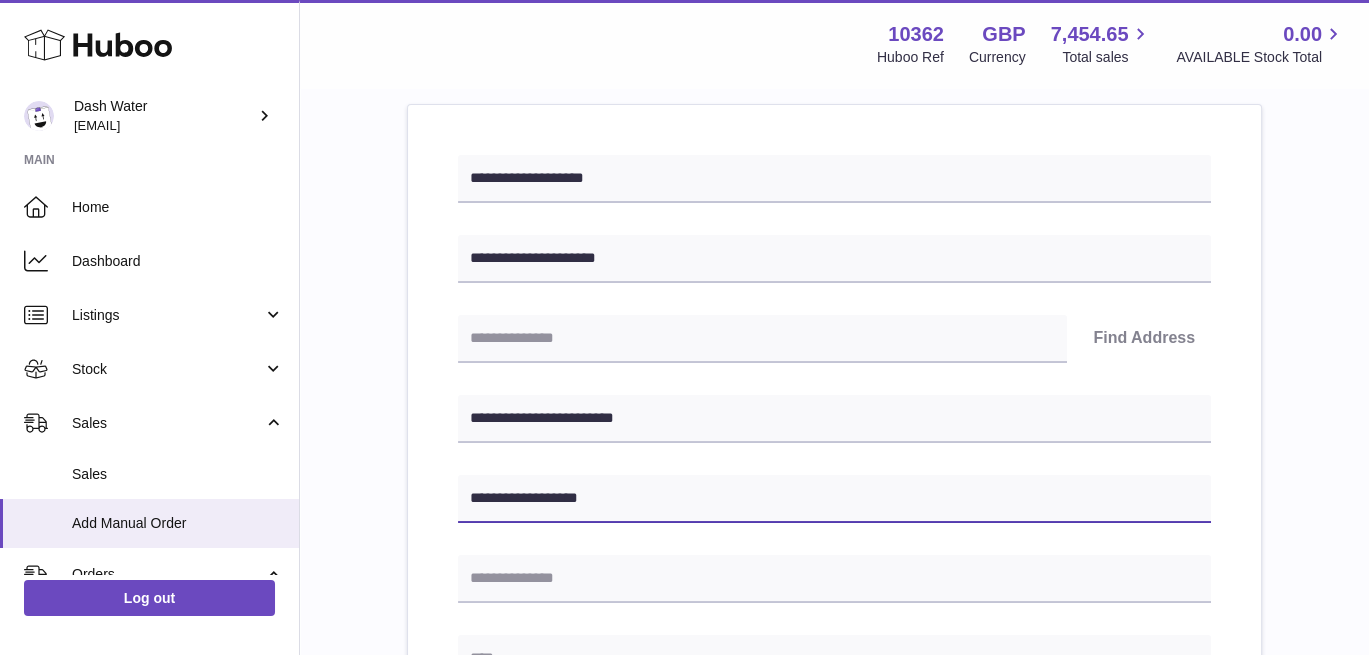type on "**********" 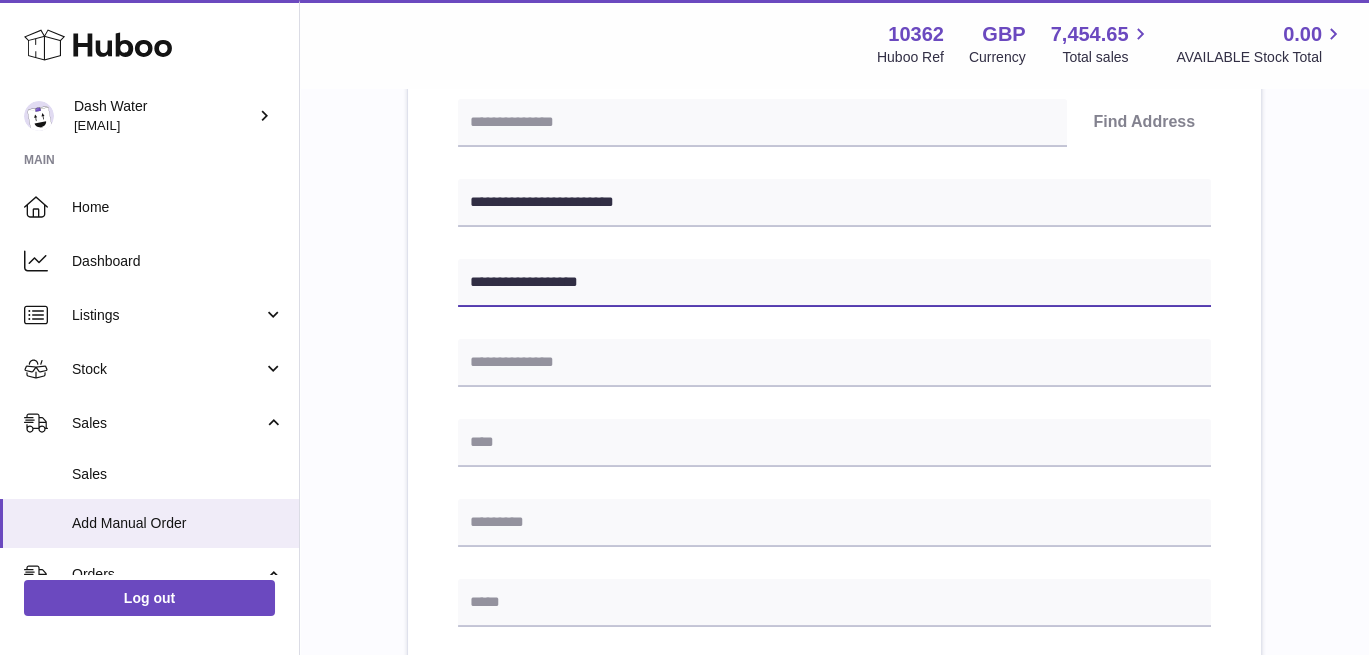 scroll, scrollTop: 444, scrollLeft: 0, axis: vertical 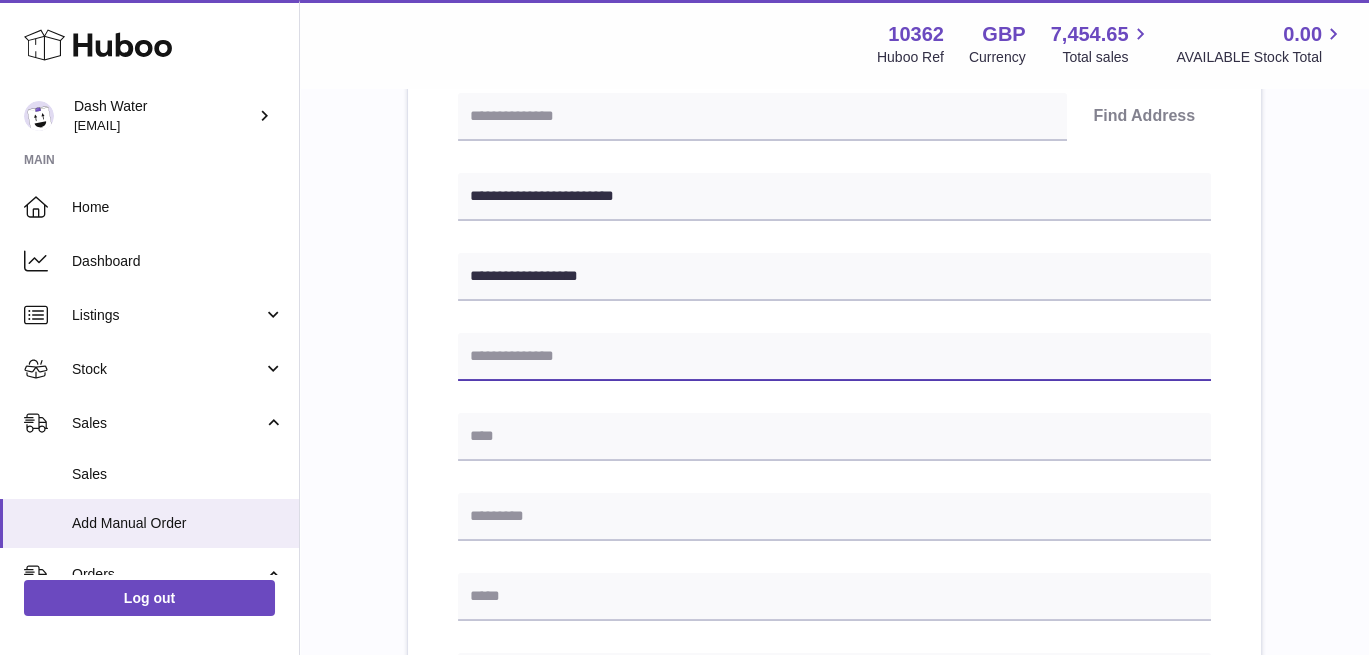 paste on "**********" 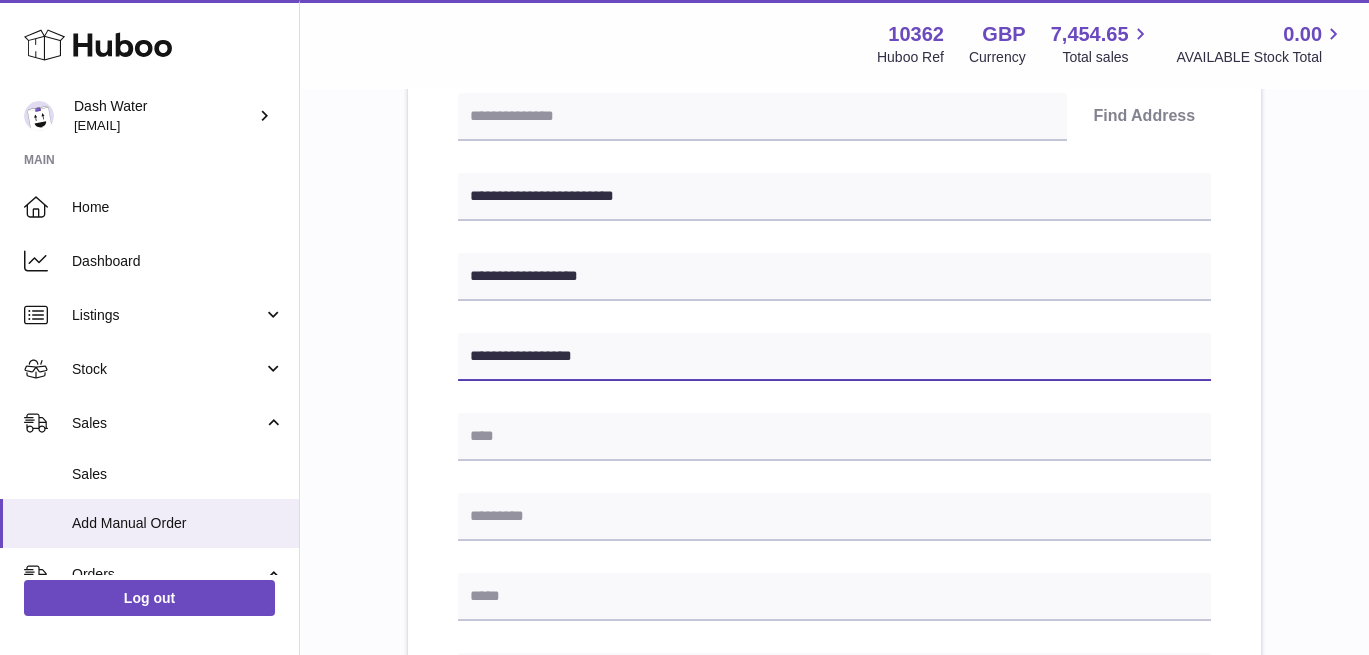 type on "**********" 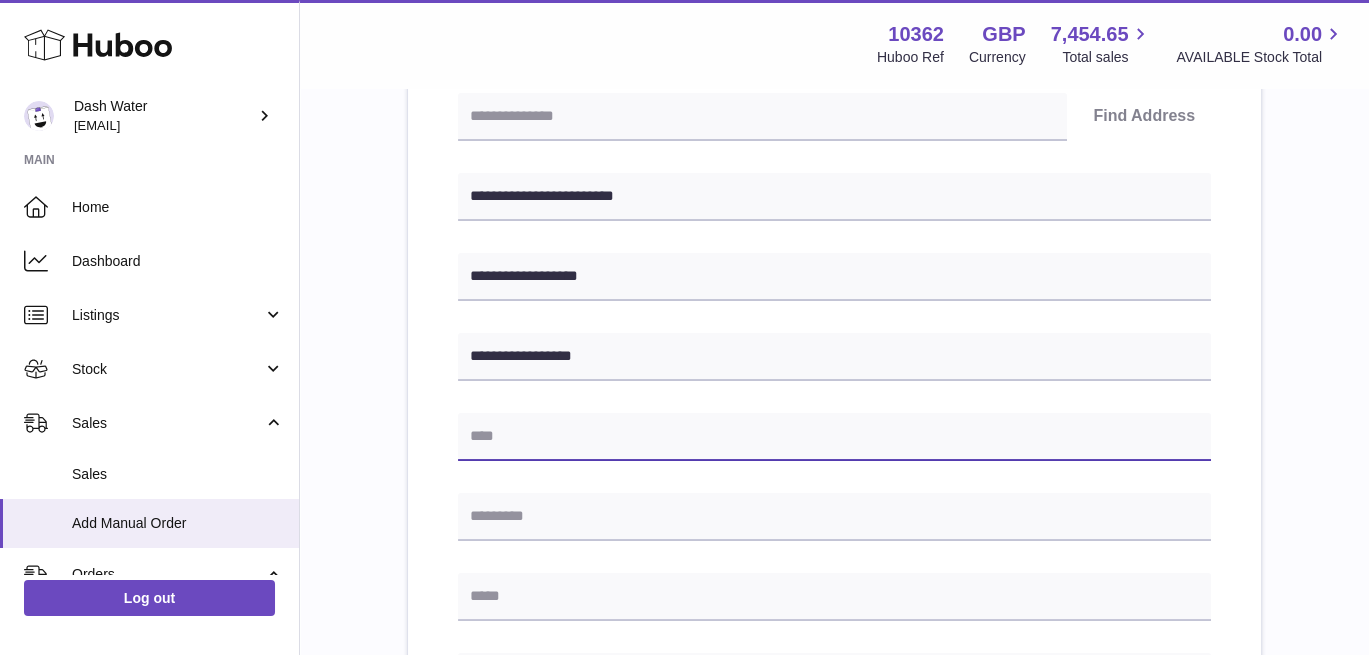 click at bounding box center [834, 437] 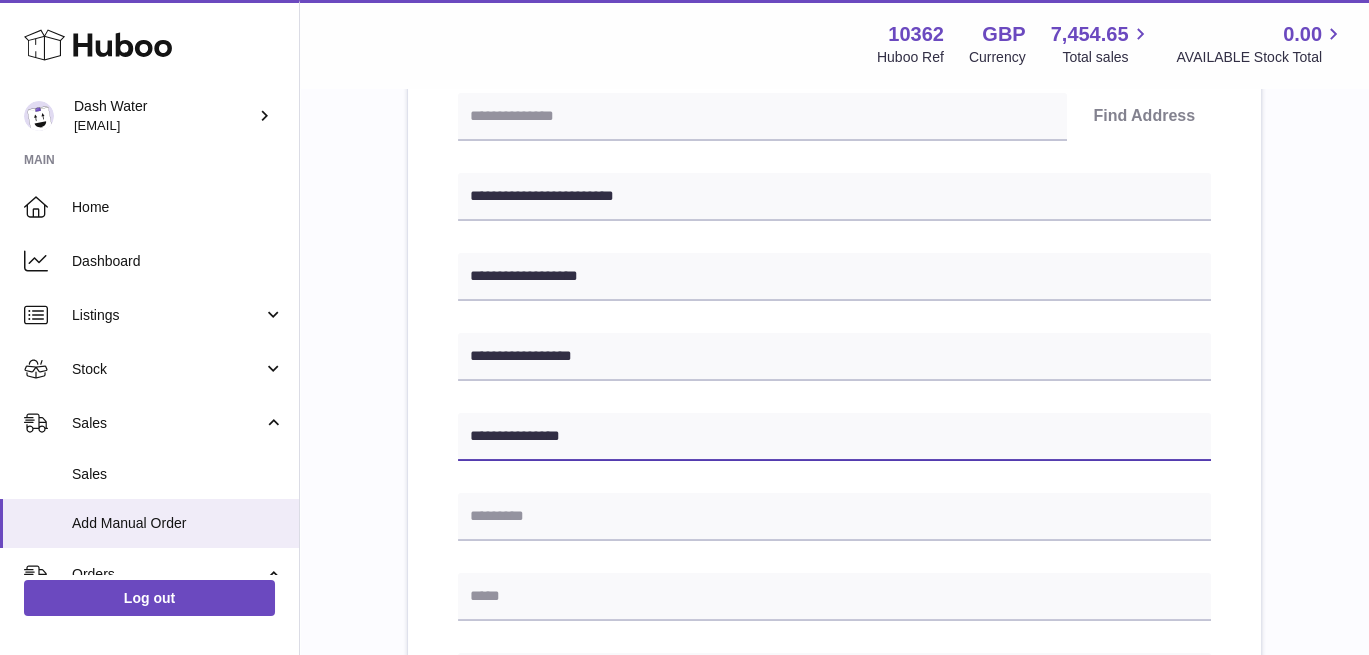 type on "**********" 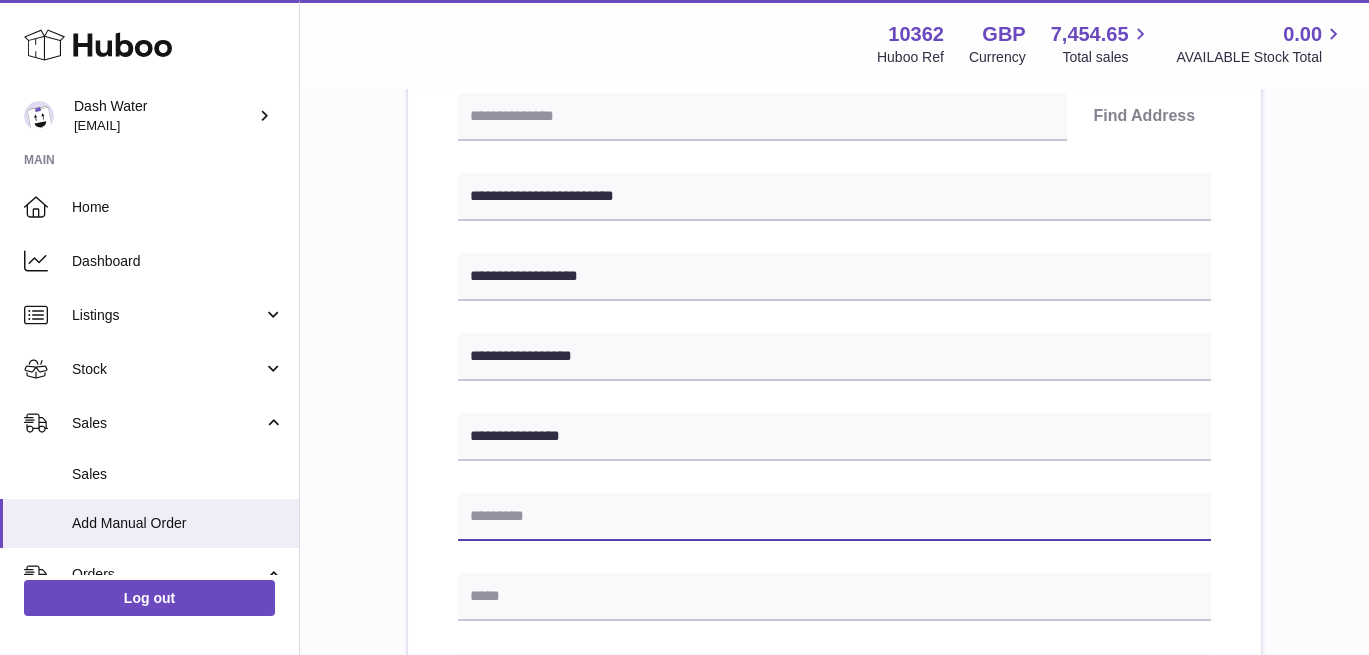 drag, startPoint x: 547, startPoint y: 521, endPoint x: 571, endPoint y: 564, distance: 49.24429 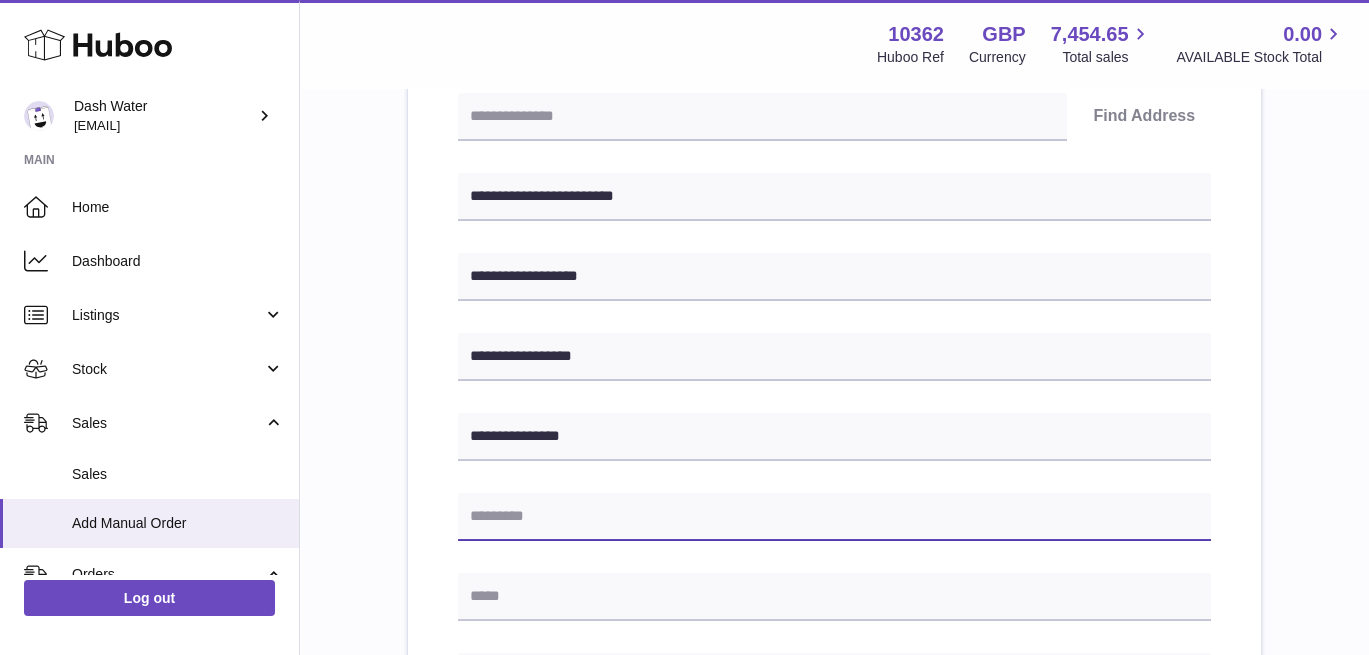 click at bounding box center (834, 517) 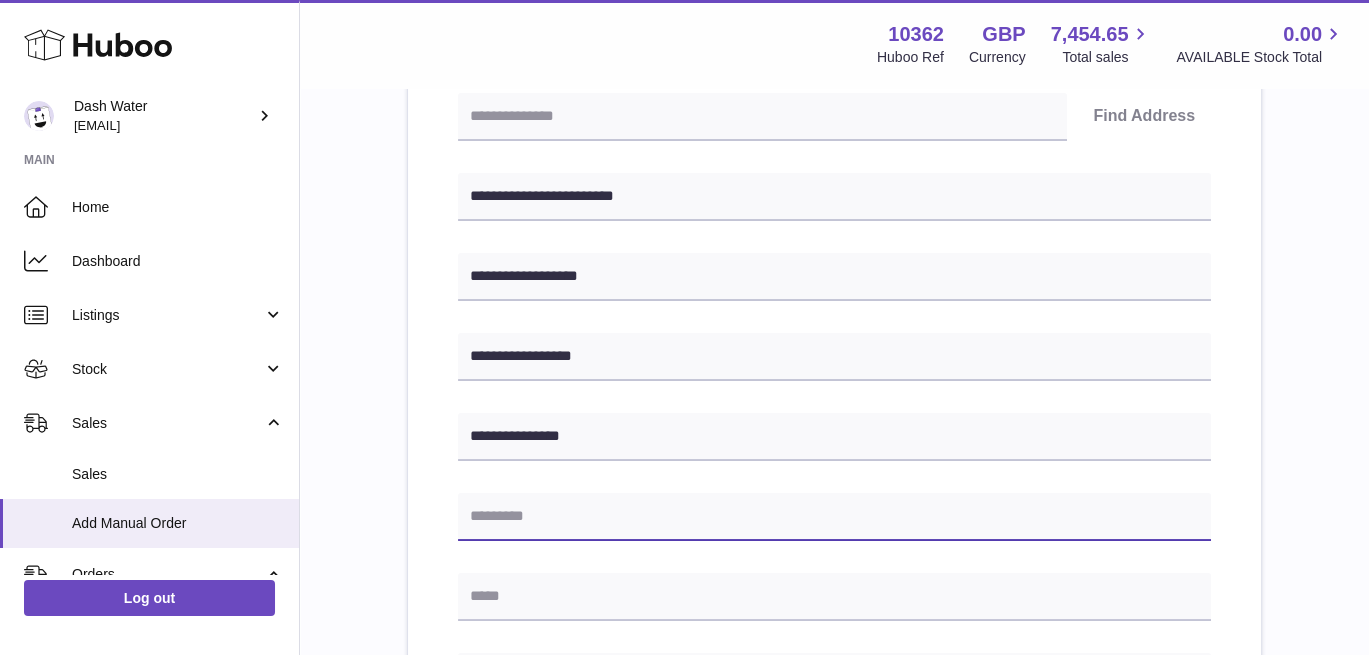 paste on "*******" 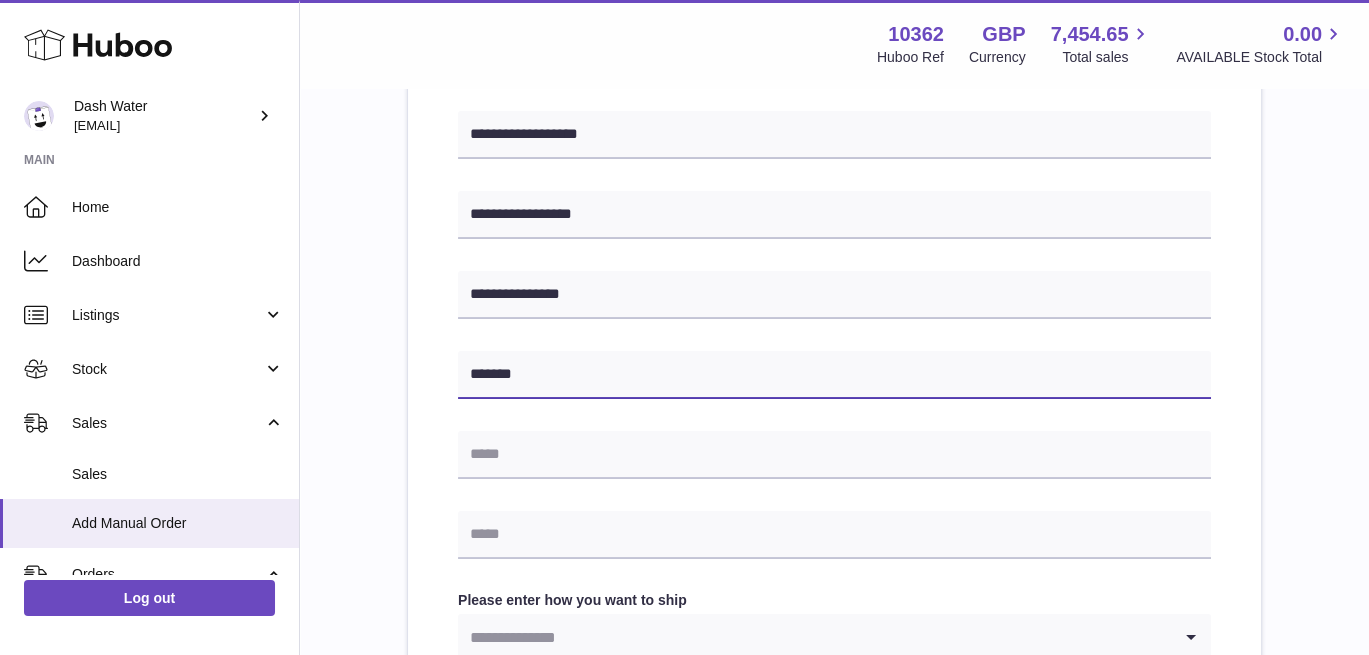 scroll, scrollTop: 666, scrollLeft: 0, axis: vertical 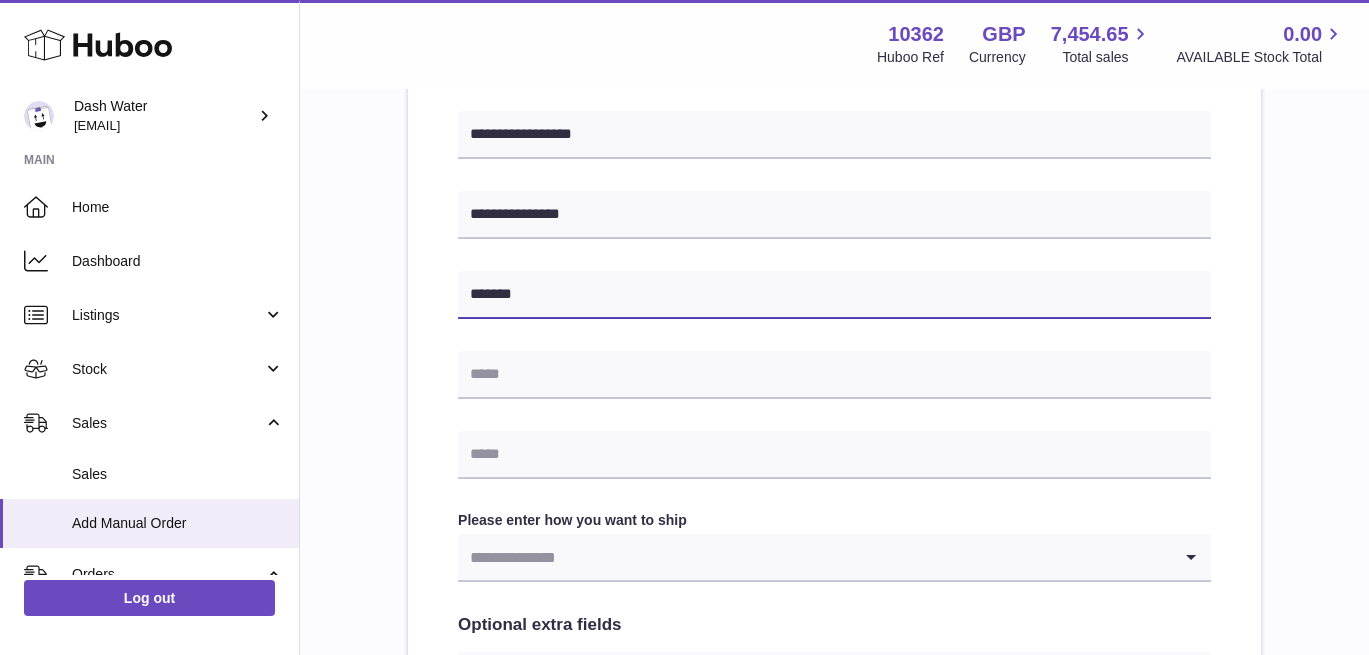 type on "*******" 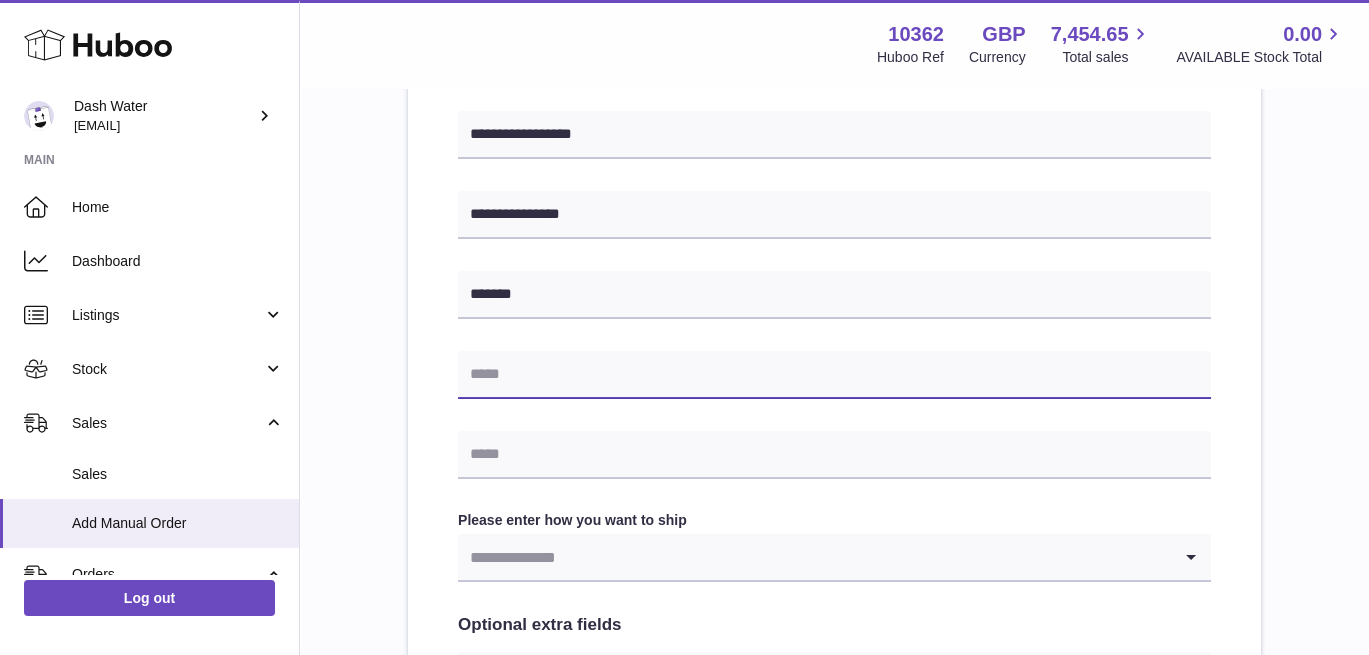 click at bounding box center [834, 375] 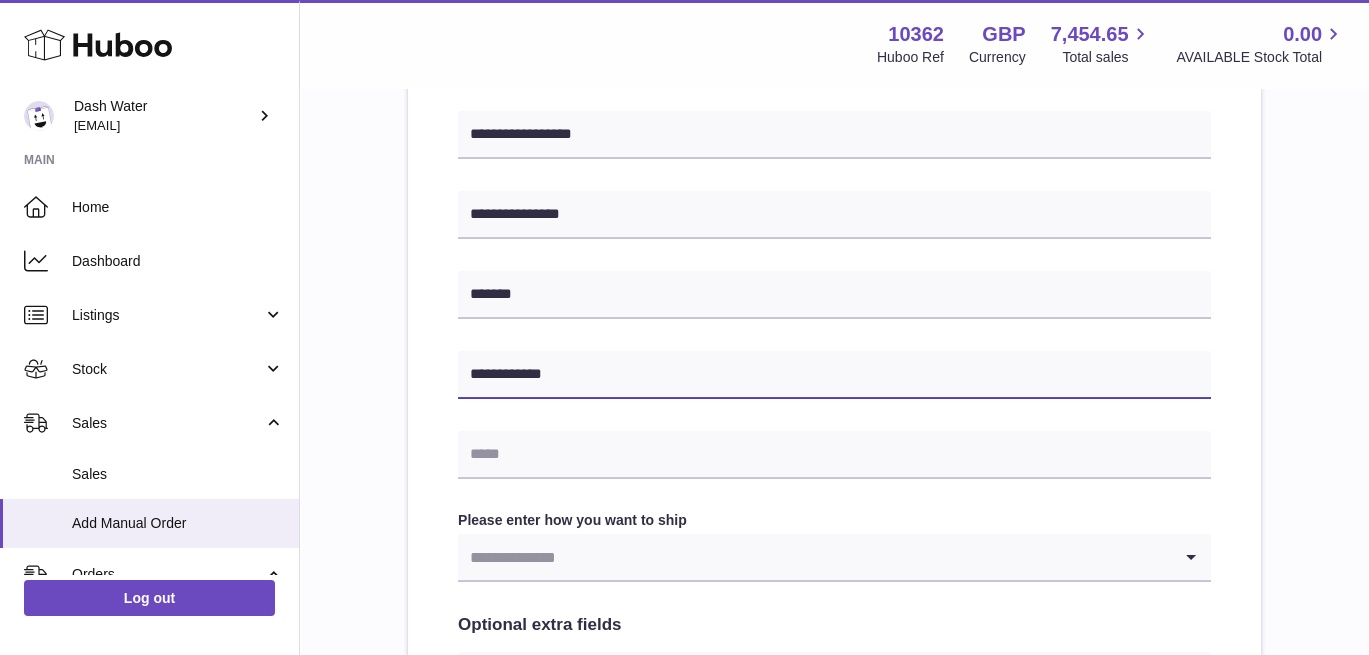 type on "**********" 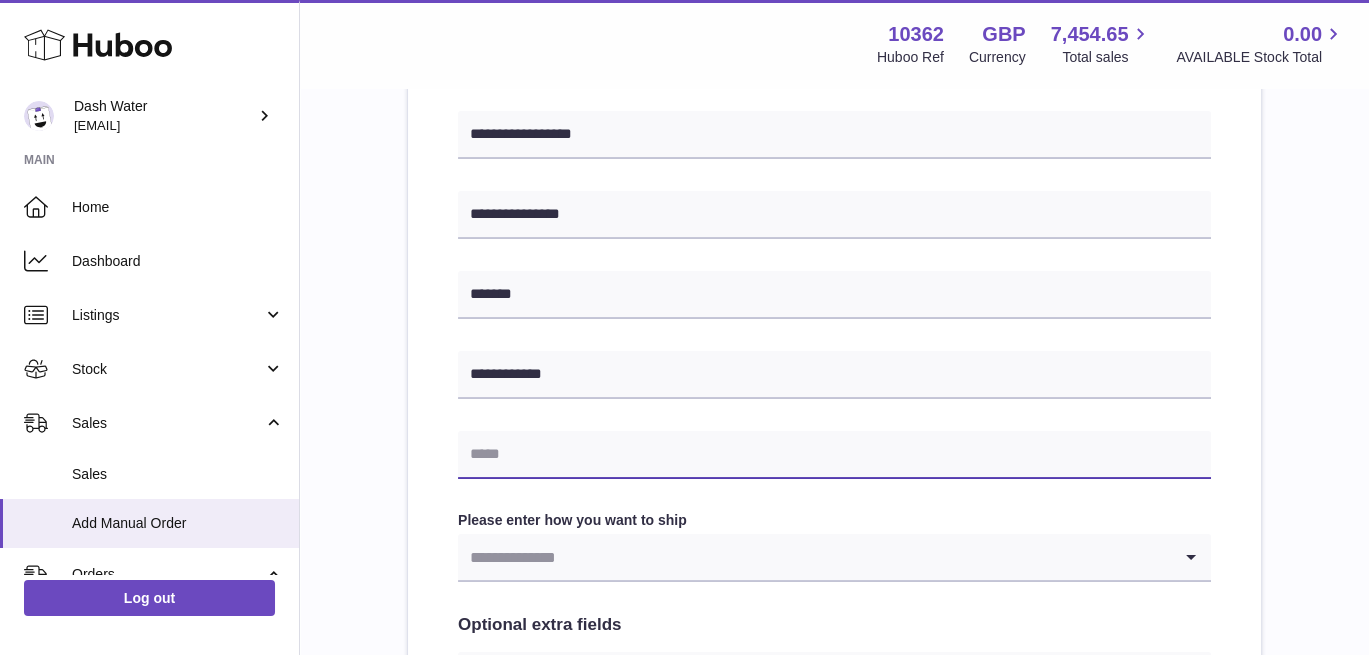click at bounding box center (834, 455) 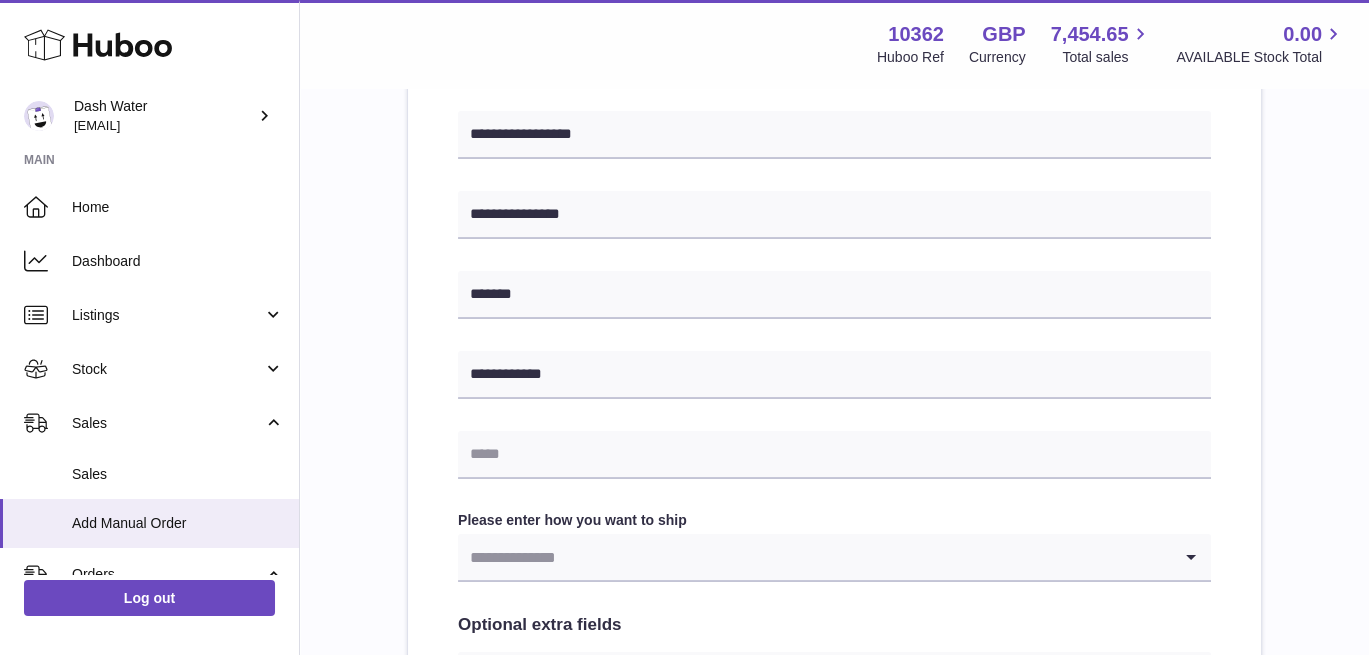 click at bounding box center (814, 557) 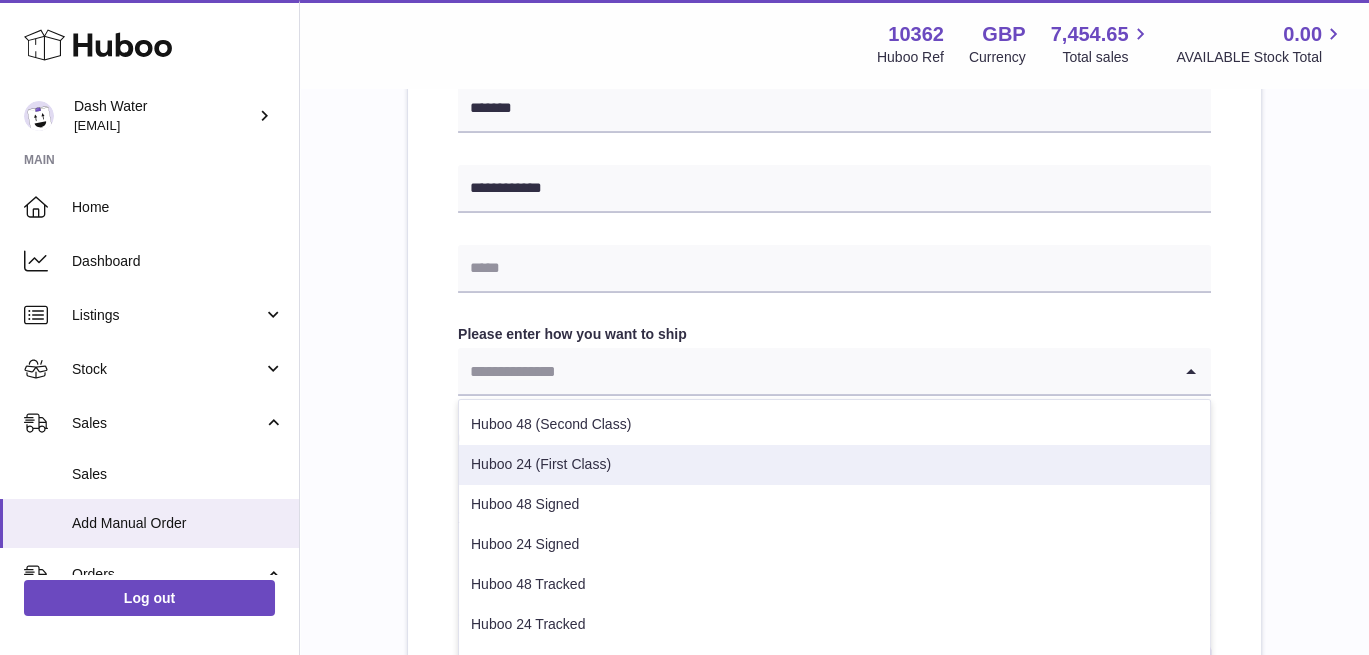 scroll, scrollTop: 888, scrollLeft: 0, axis: vertical 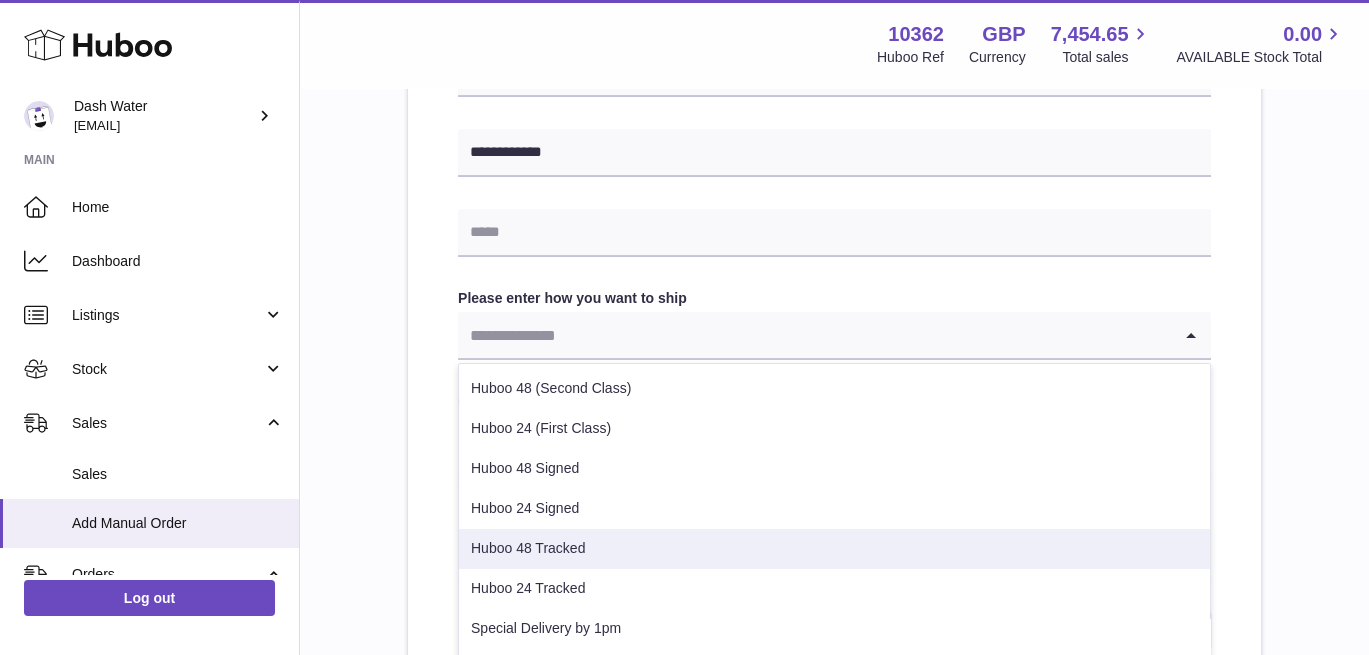 click on "Huboo 48 Tracked" at bounding box center [834, 549] 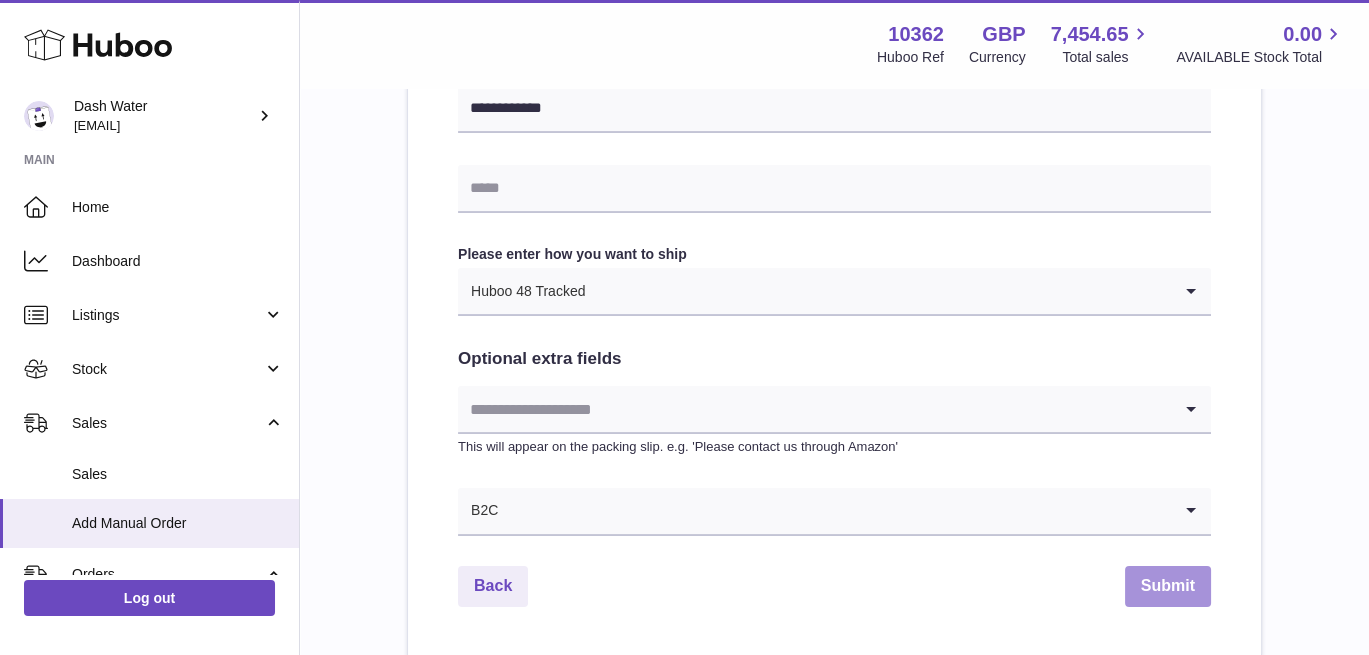 scroll, scrollTop: 1091, scrollLeft: 0, axis: vertical 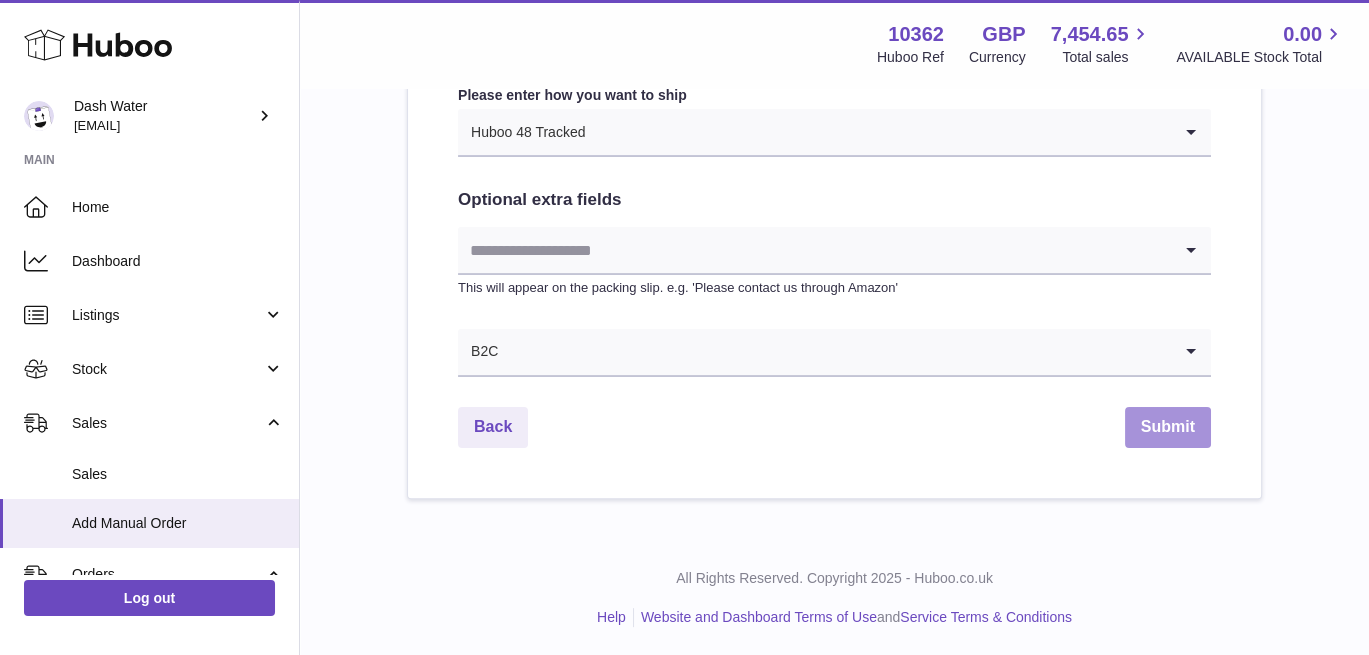 click on "Submit" at bounding box center (1168, 427) 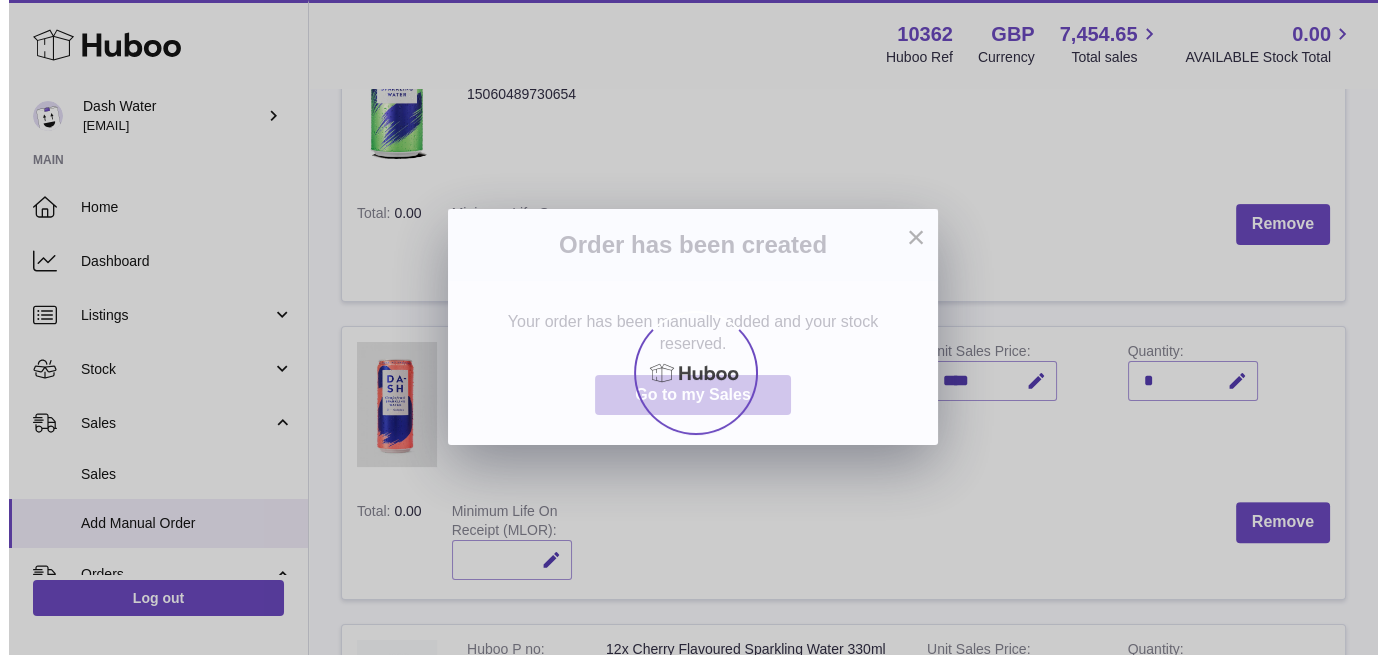 scroll, scrollTop: 0, scrollLeft: 0, axis: both 